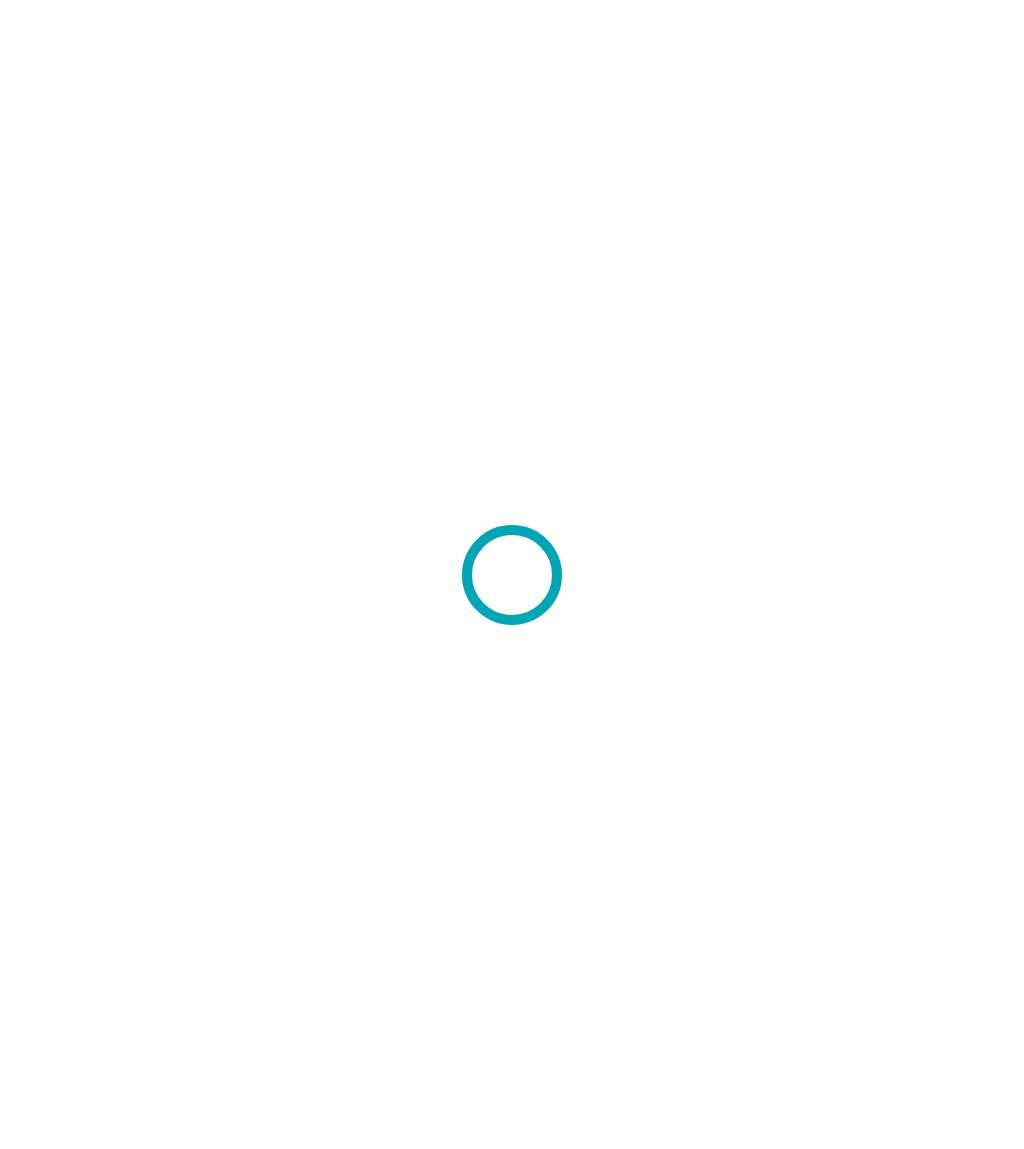 scroll, scrollTop: 0, scrollLeft: 0, axis: both 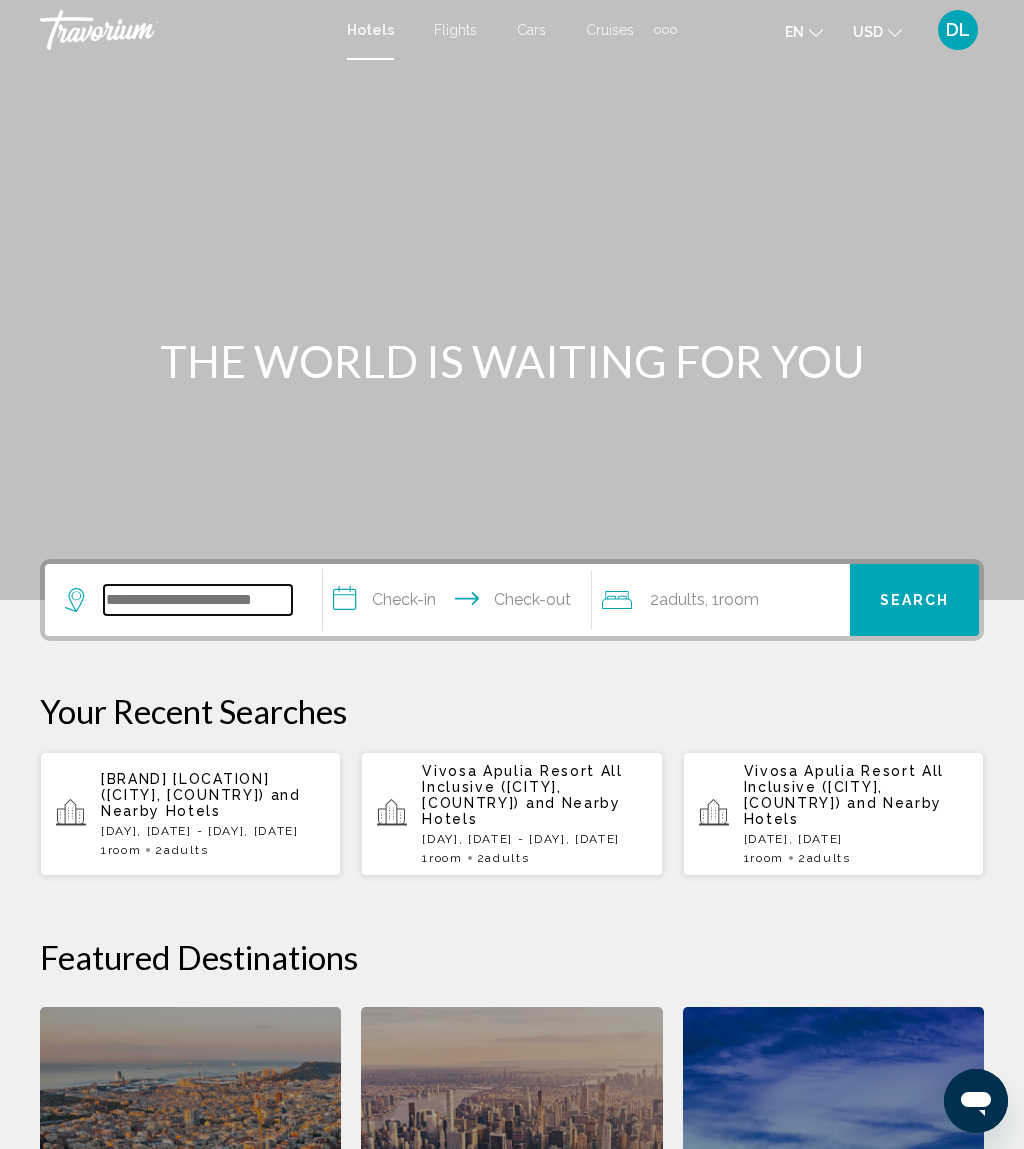 click at bounding box center (198, 600) 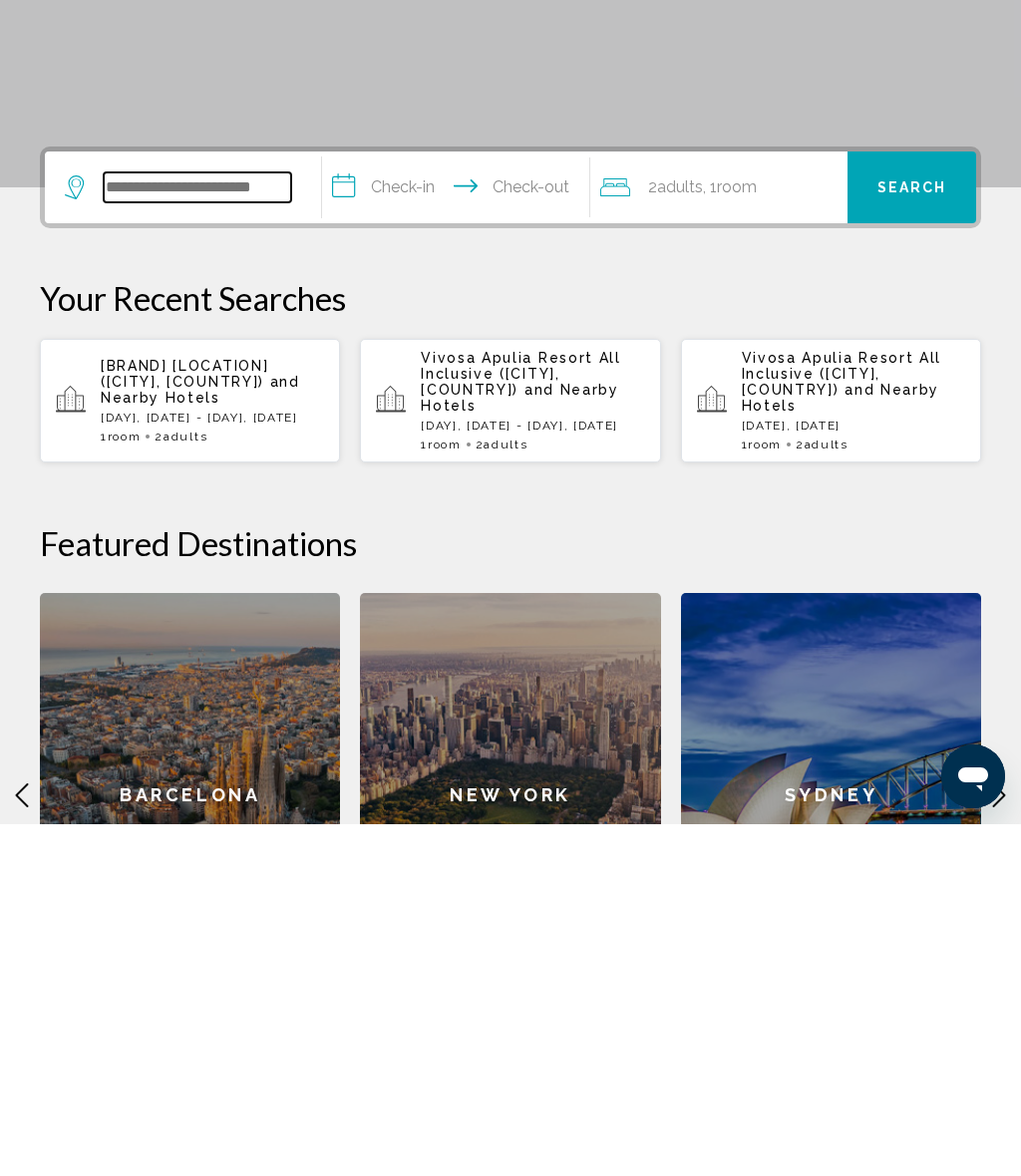 scroll, scrollTop: 141, scrollLeft: 0, axis: vertical 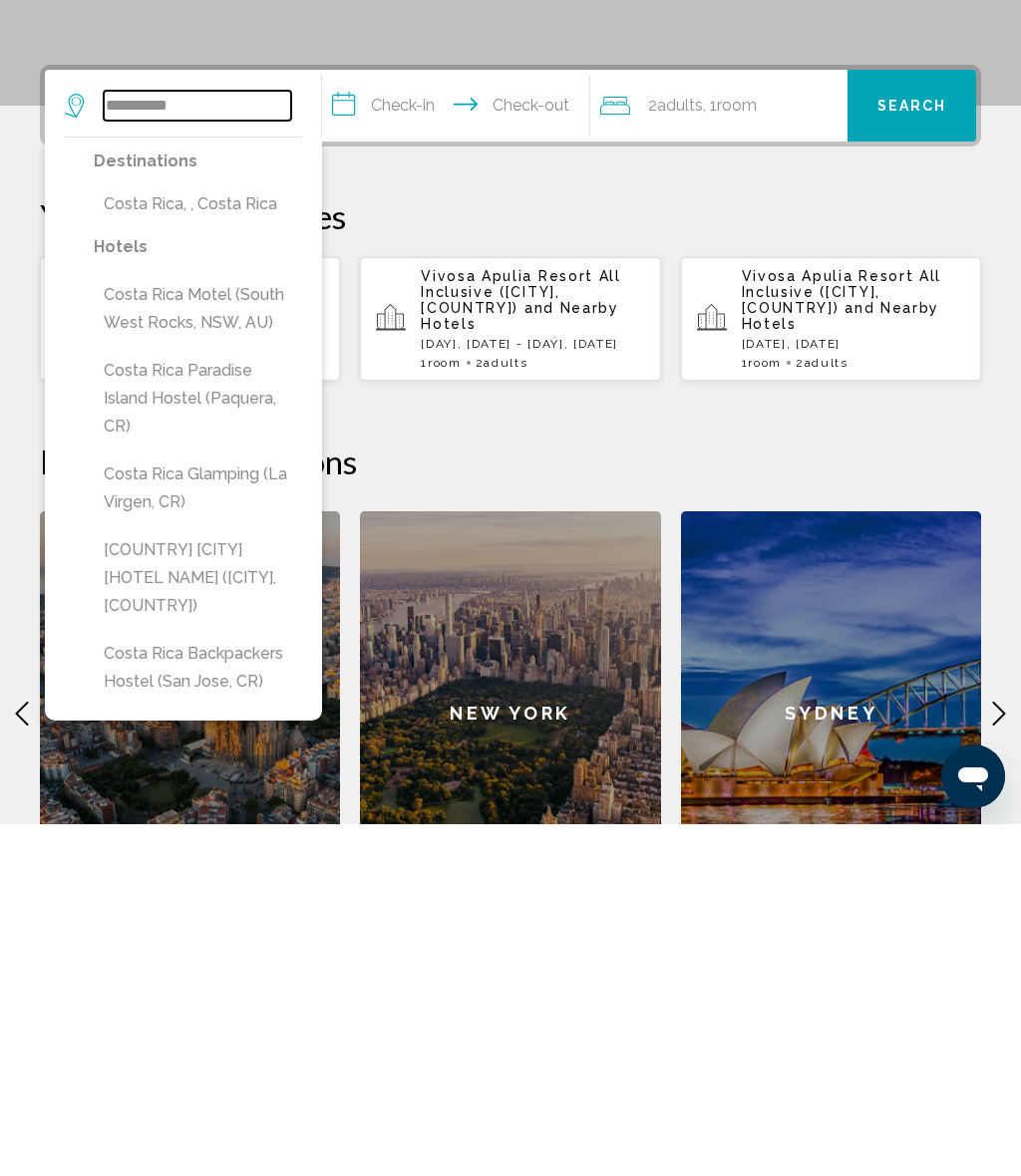 type on "**********" 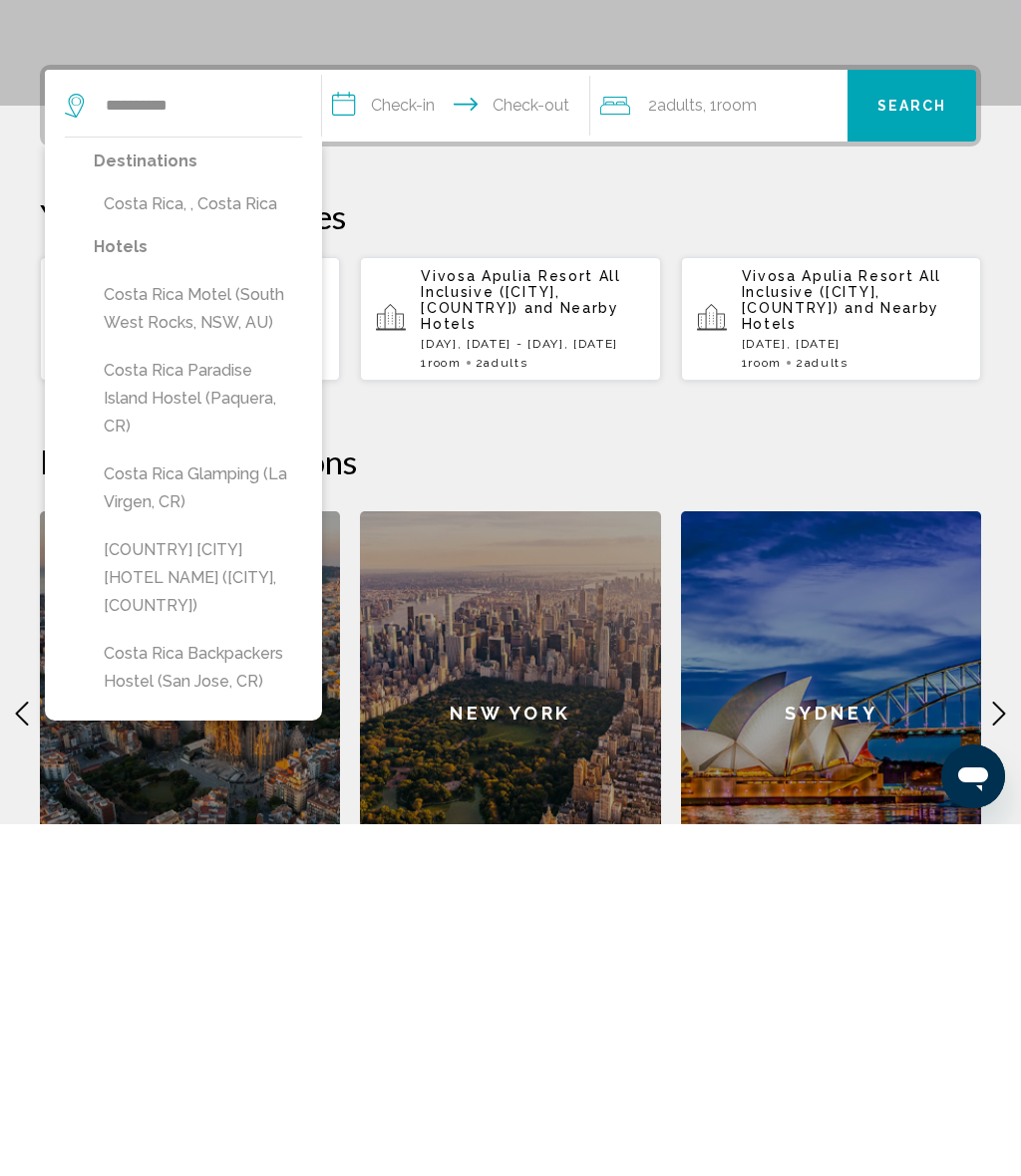 click on "Costa Rica,  , Costa Rica" at bounding box center (197, 556) 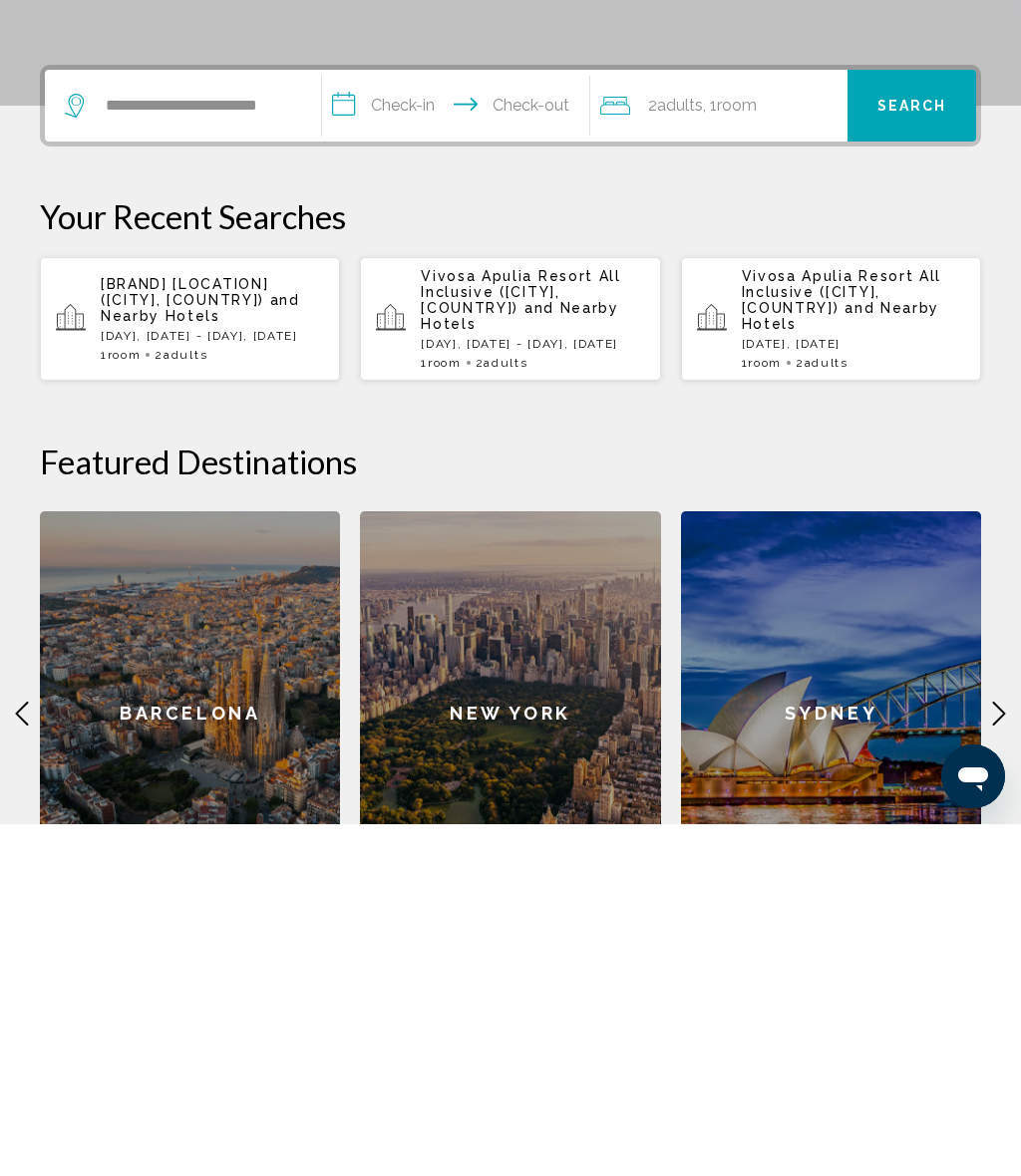 click on "**********" at bounding box center [460, 460] 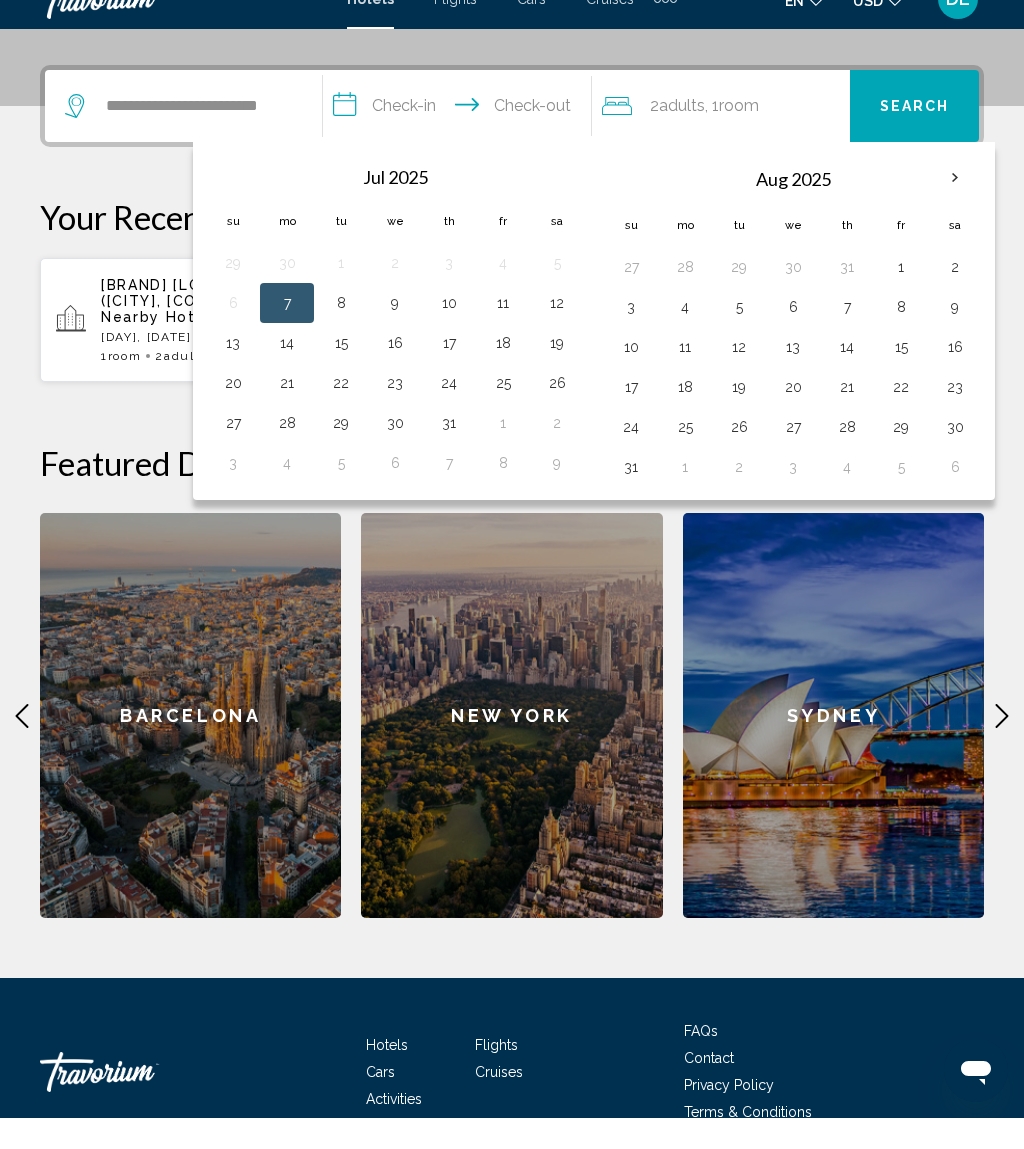 scroll, scrollTop: 494, scrollLeft: 0, axis: vertical 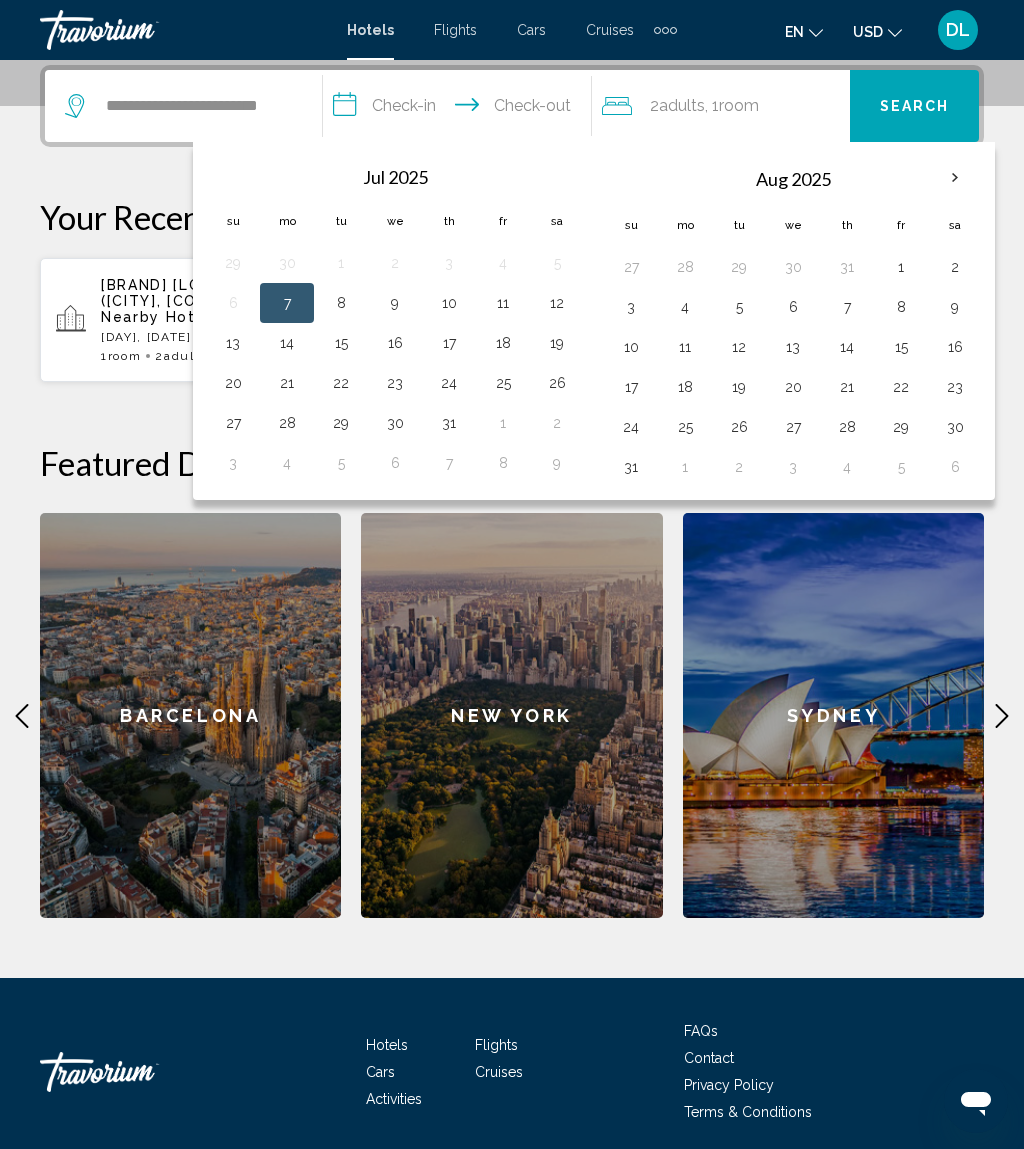 click on "13" at bounding box center (793, 347) 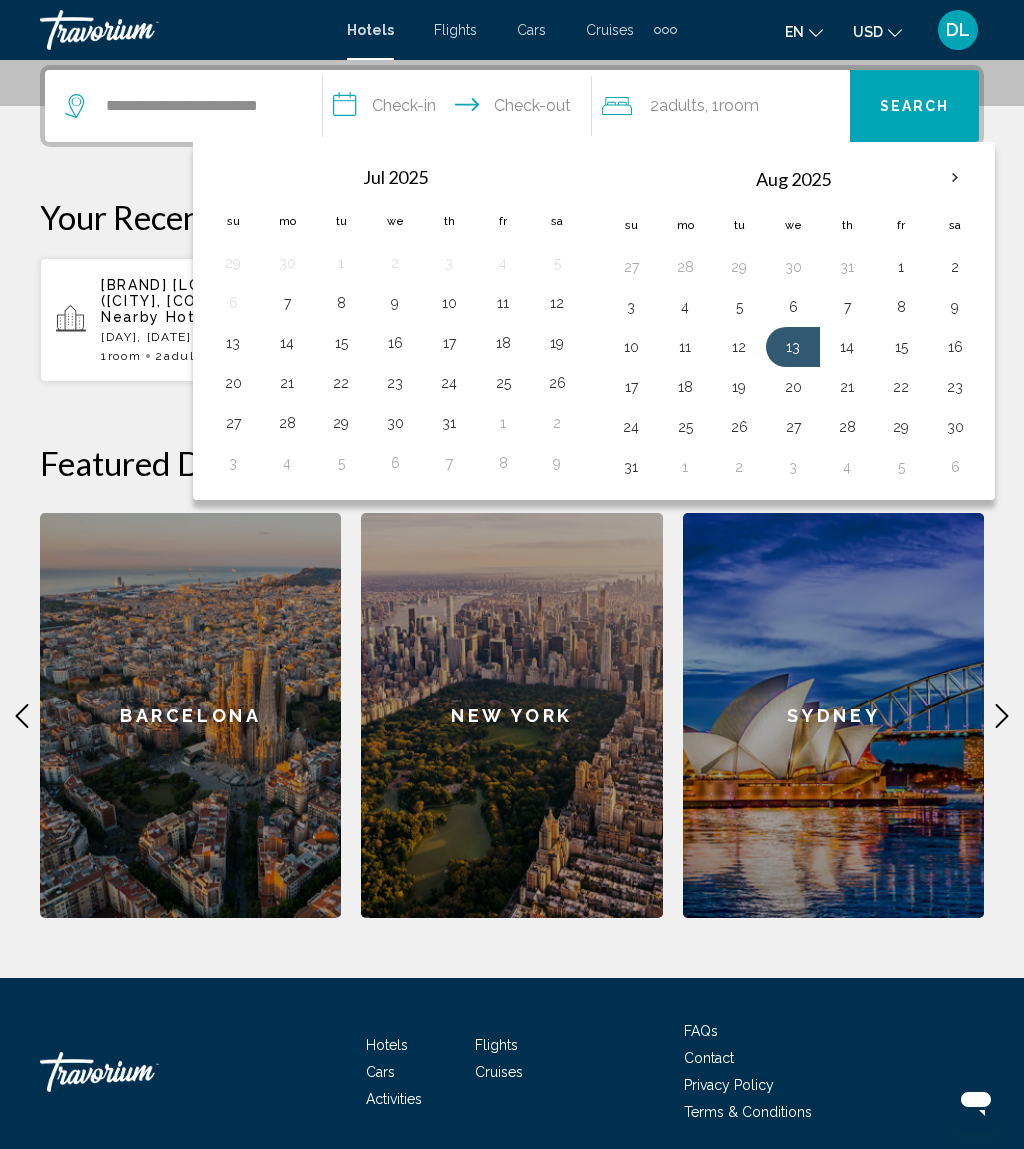 click on "19" at bounding box center [739, 387] 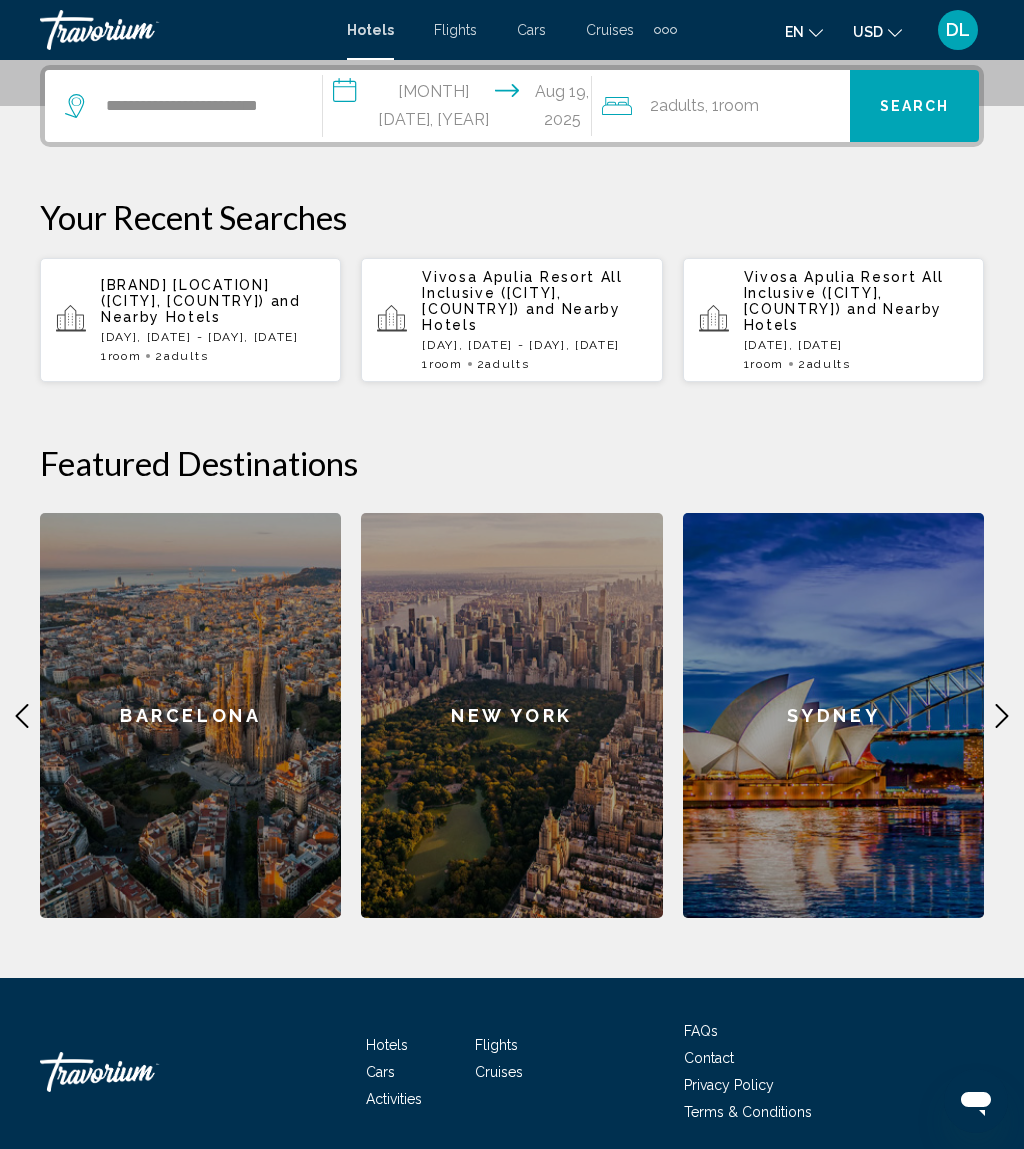 click on "Search" at bounding box center [915, 107] 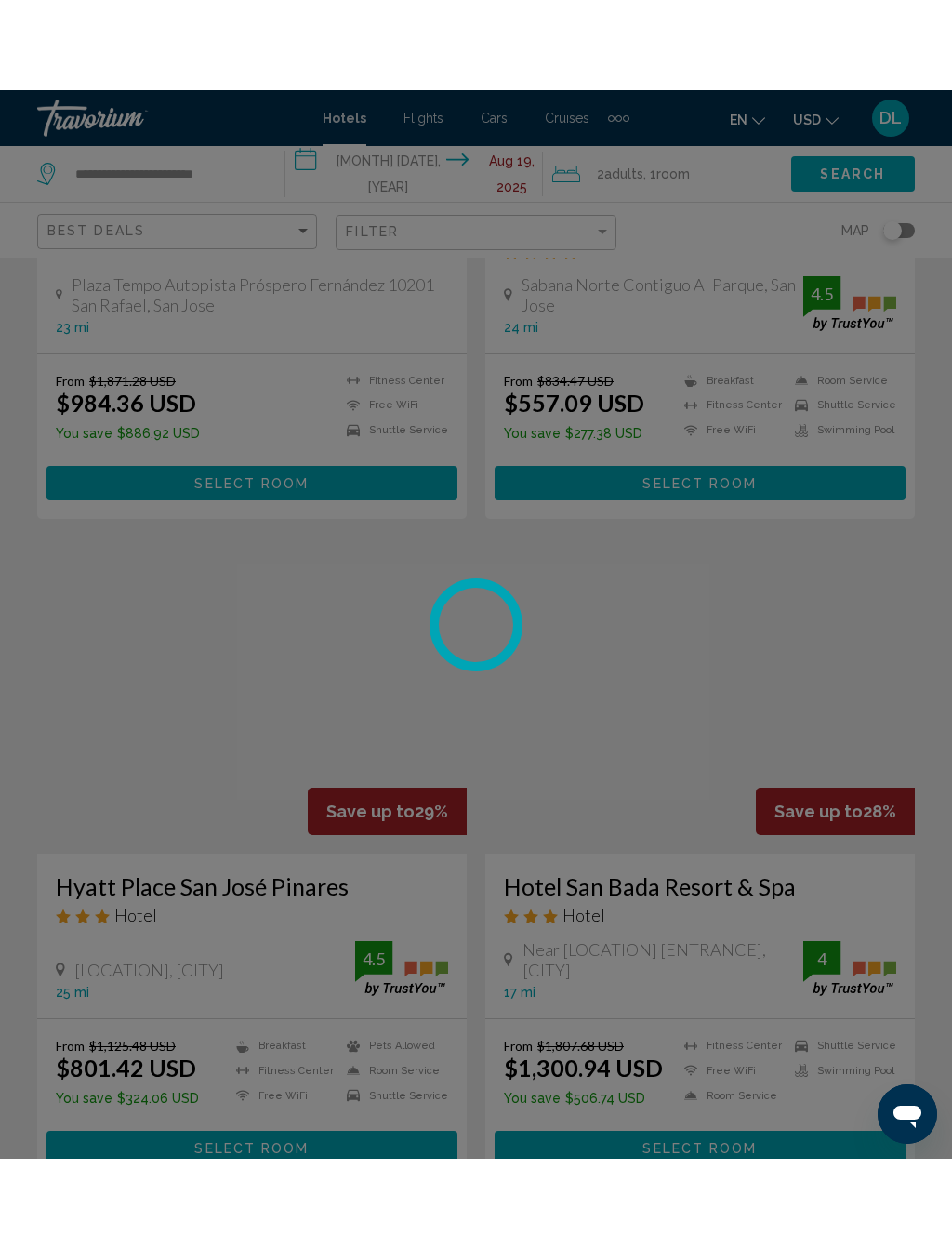 scroll, scrollTop: 0, scrollLeft: 0, axis: both 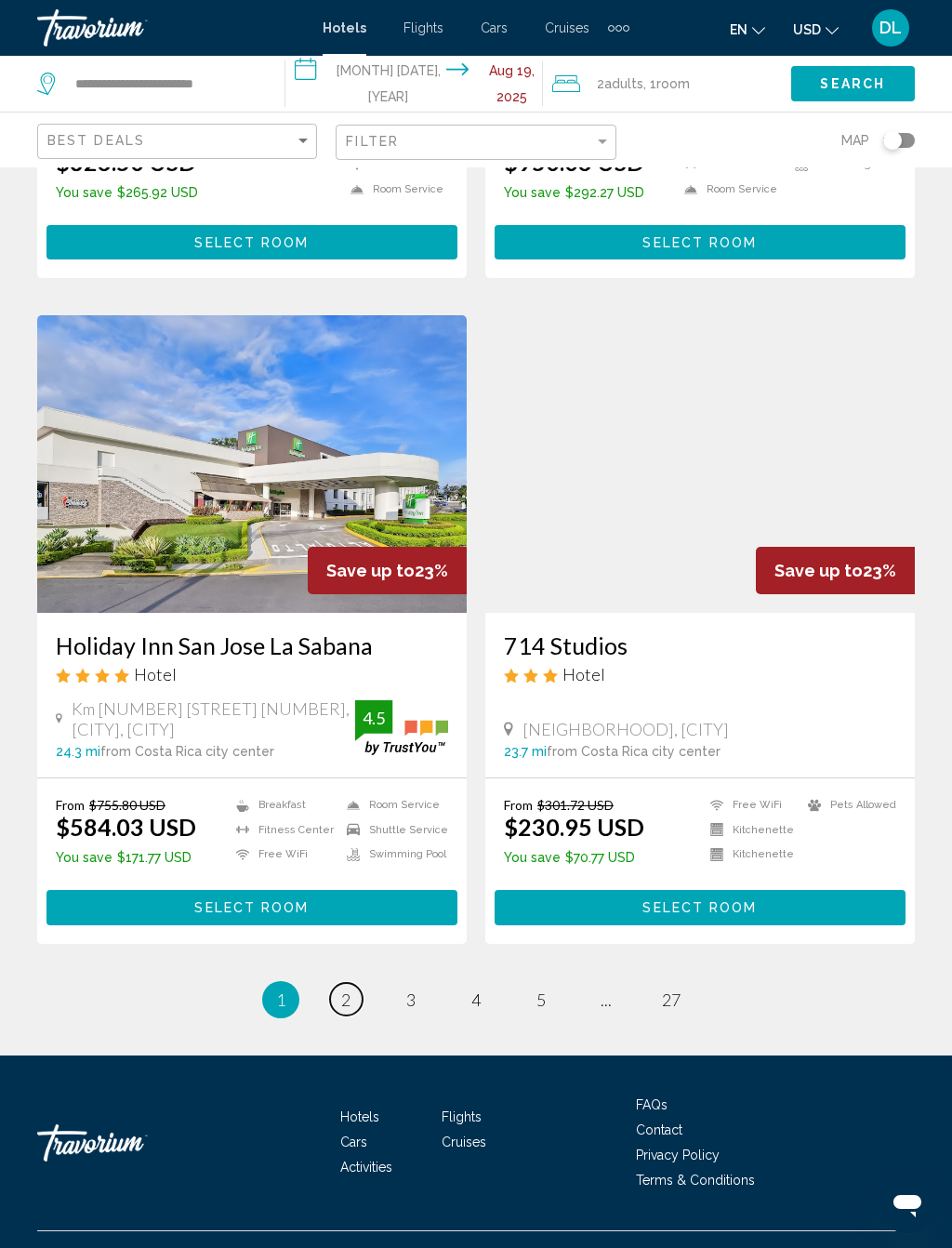 click on "page  2" at bounding box center (346, 999) 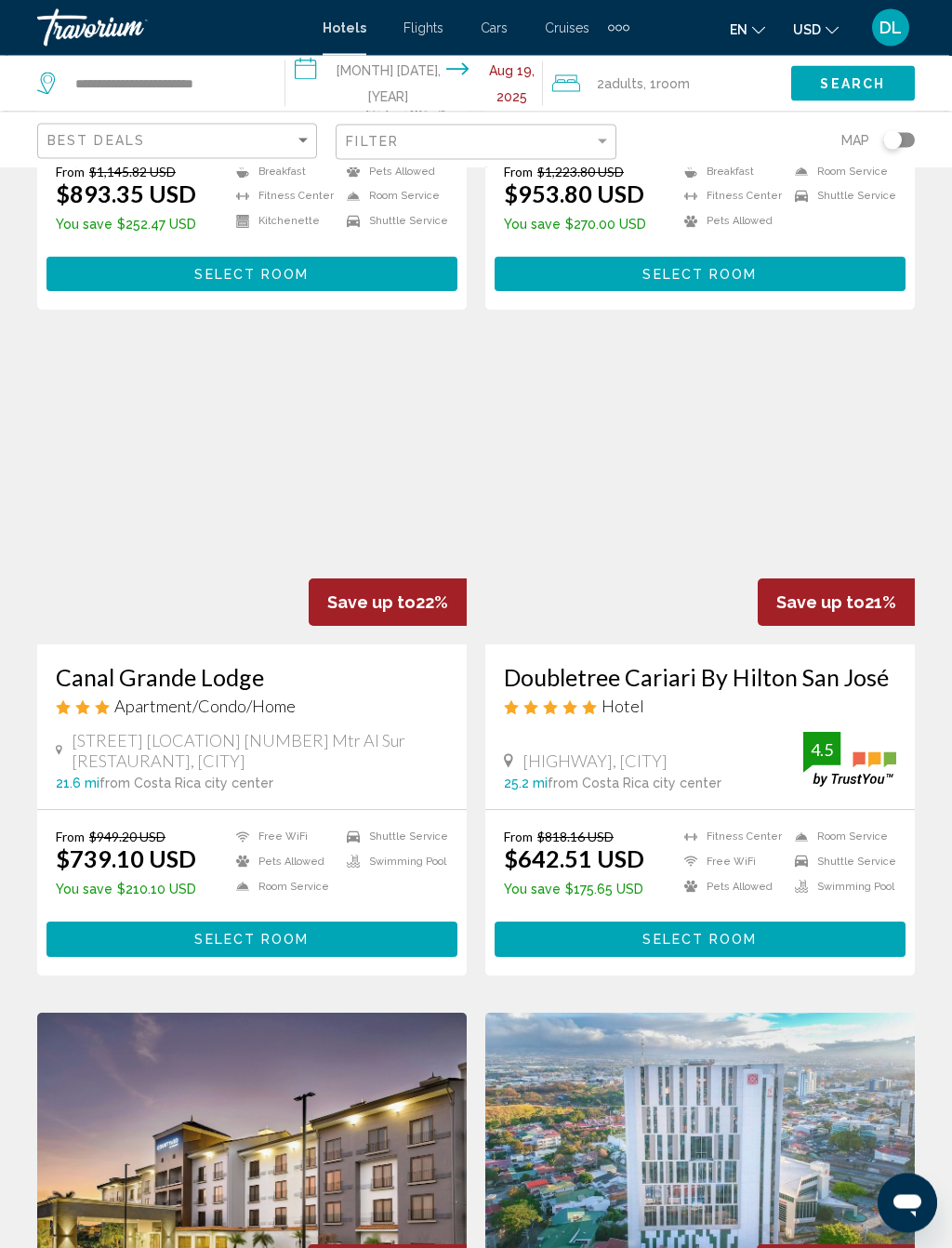 scroll, scrollTop: 0, scrollLeft: 0, axis: both 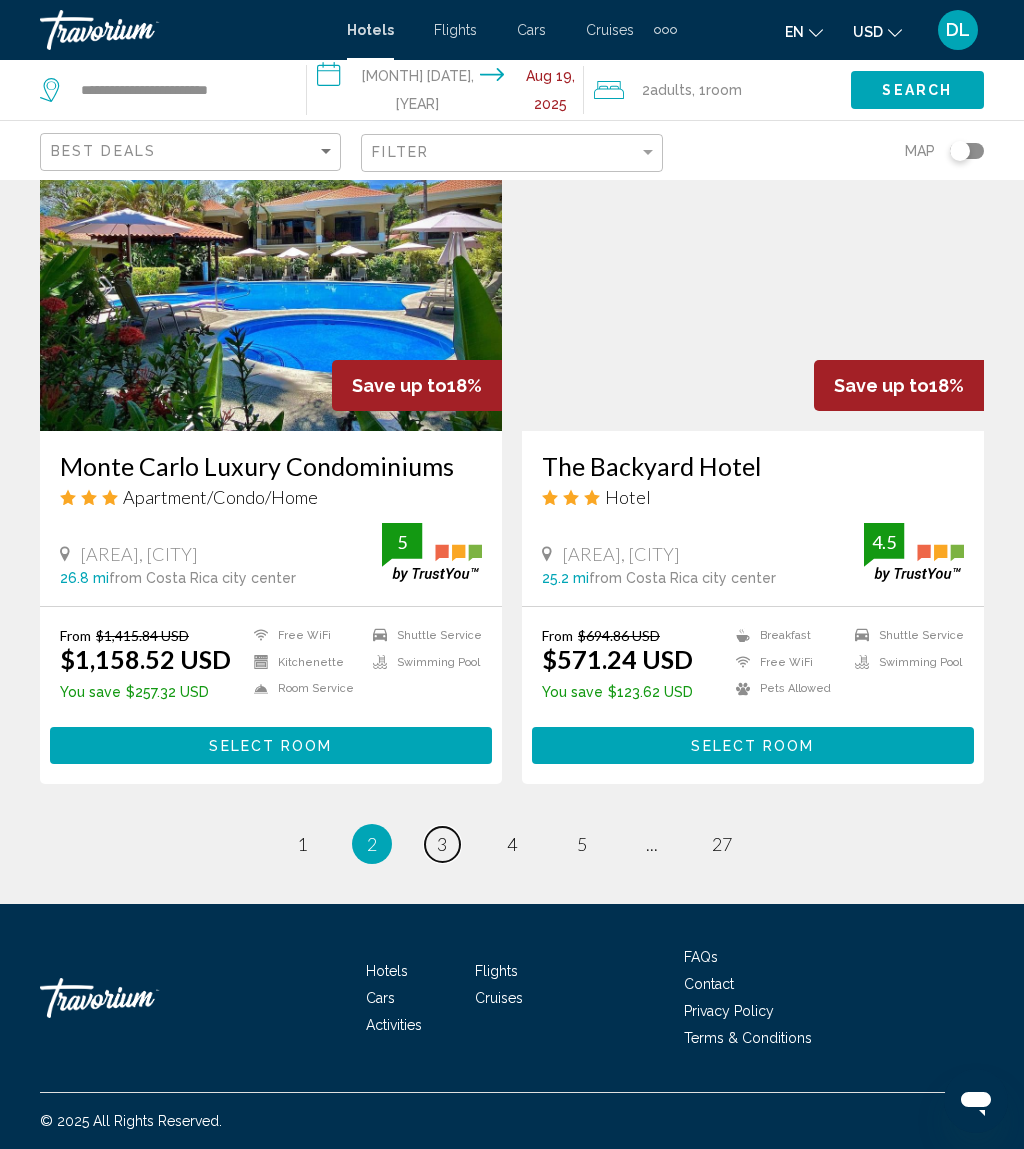 click on "3" at bounding box center (302, 844) 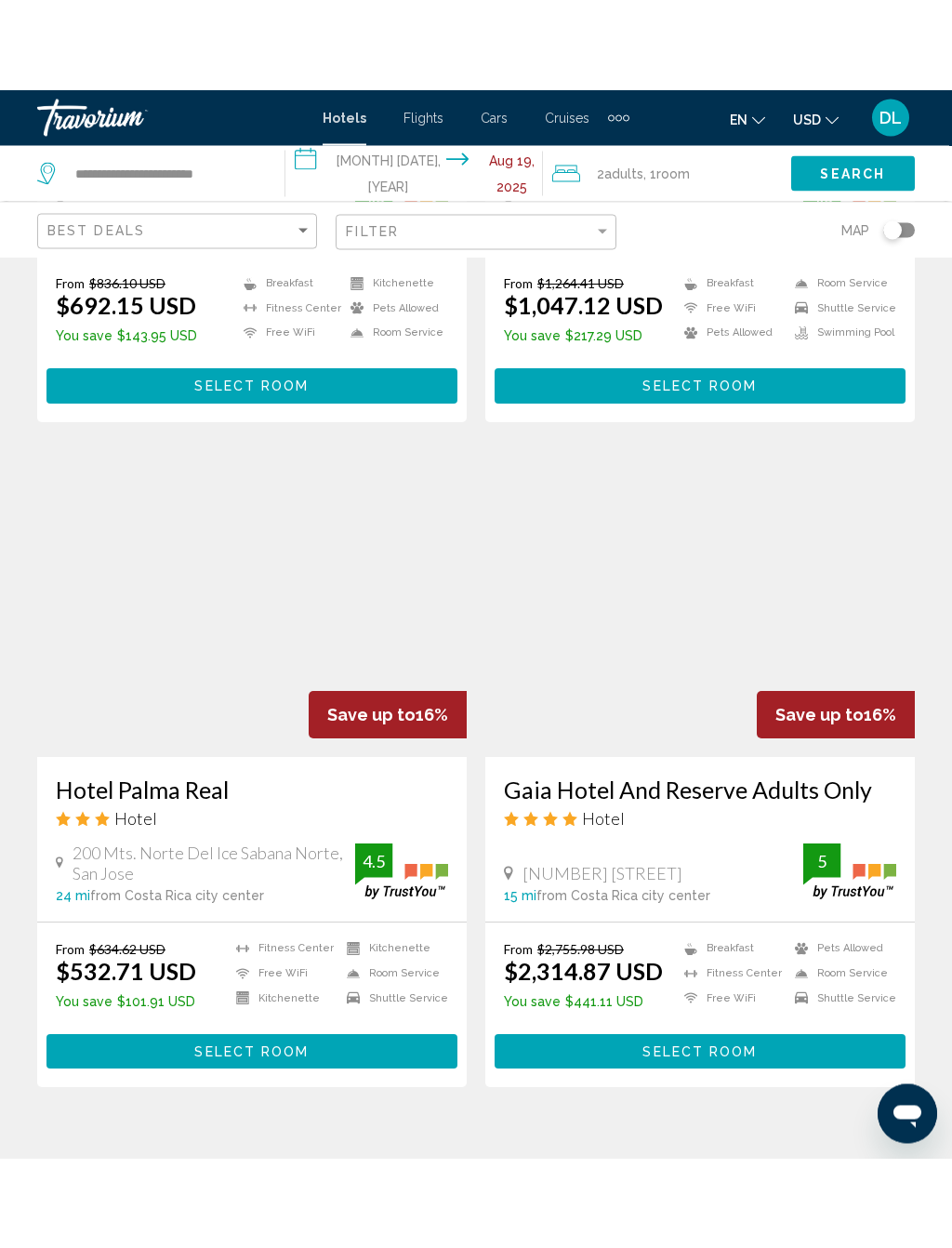 scroll, scrollTop: 1212, scrollLeft: 0, axis: vertical 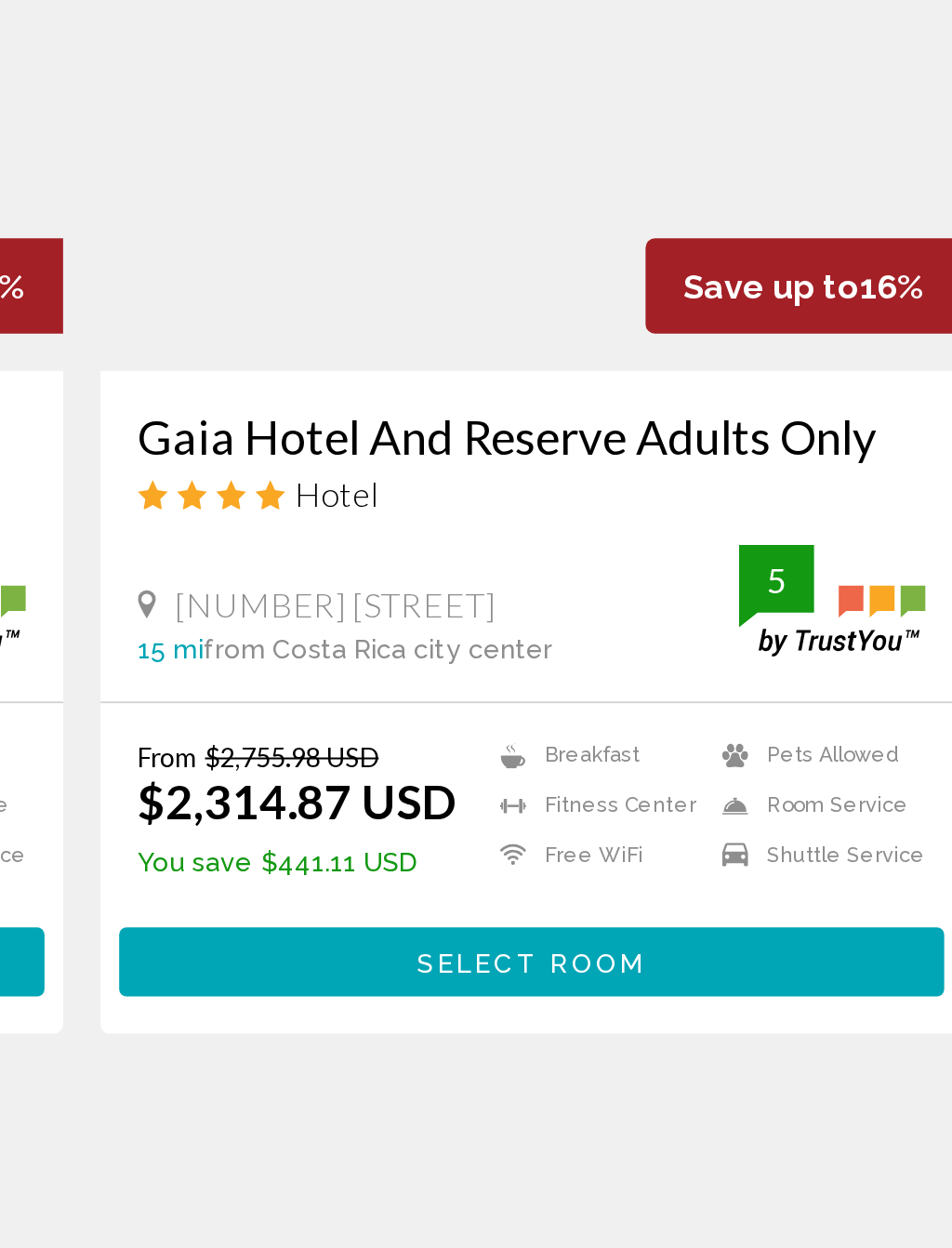 click on "Select Room" at bounding box center (699, 969) 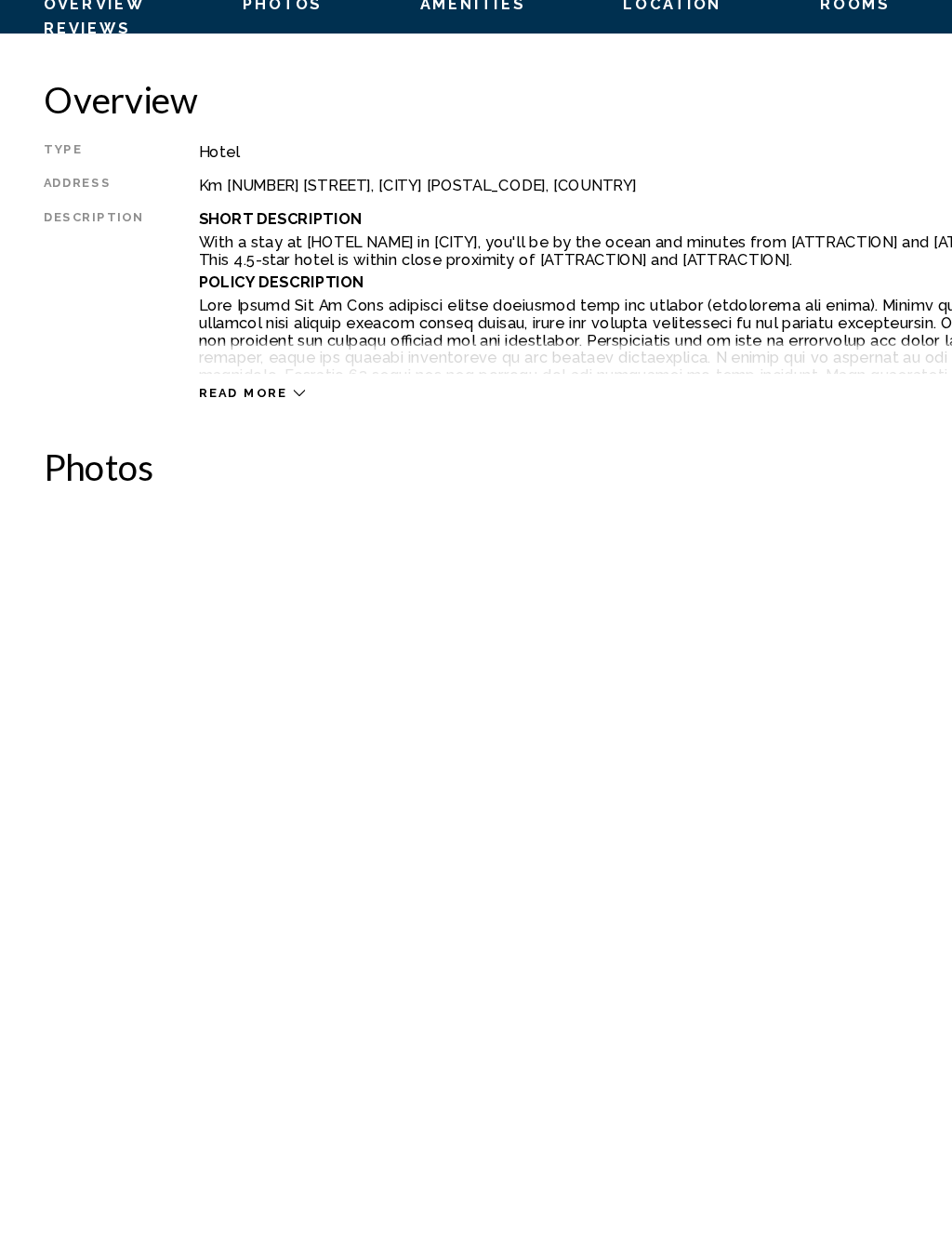 scroll, scrollTop: 814, scrollLeft: 0, axis: vertical 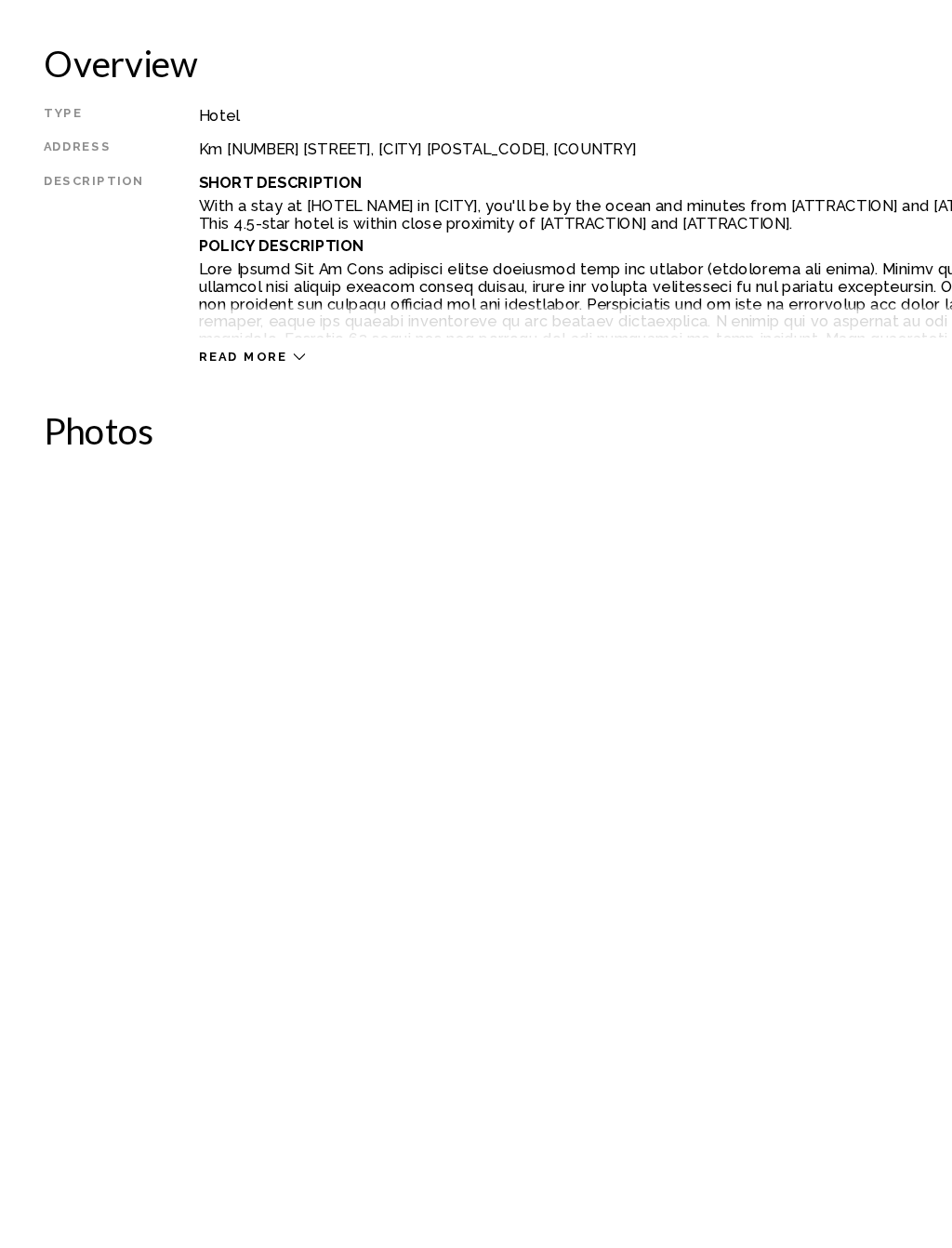 click at bounding box center [180, 704] 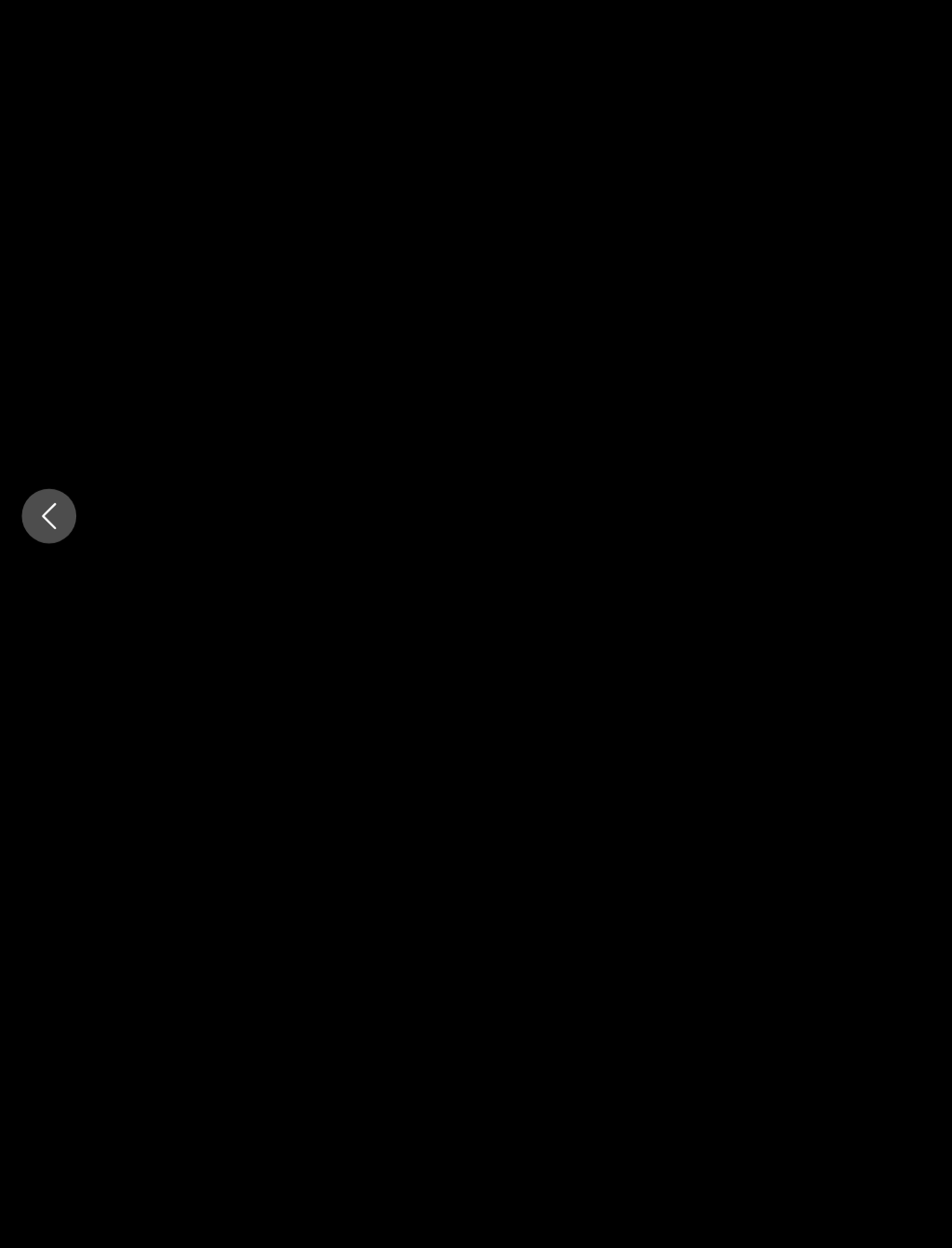 click at bounding box center (476, 624) 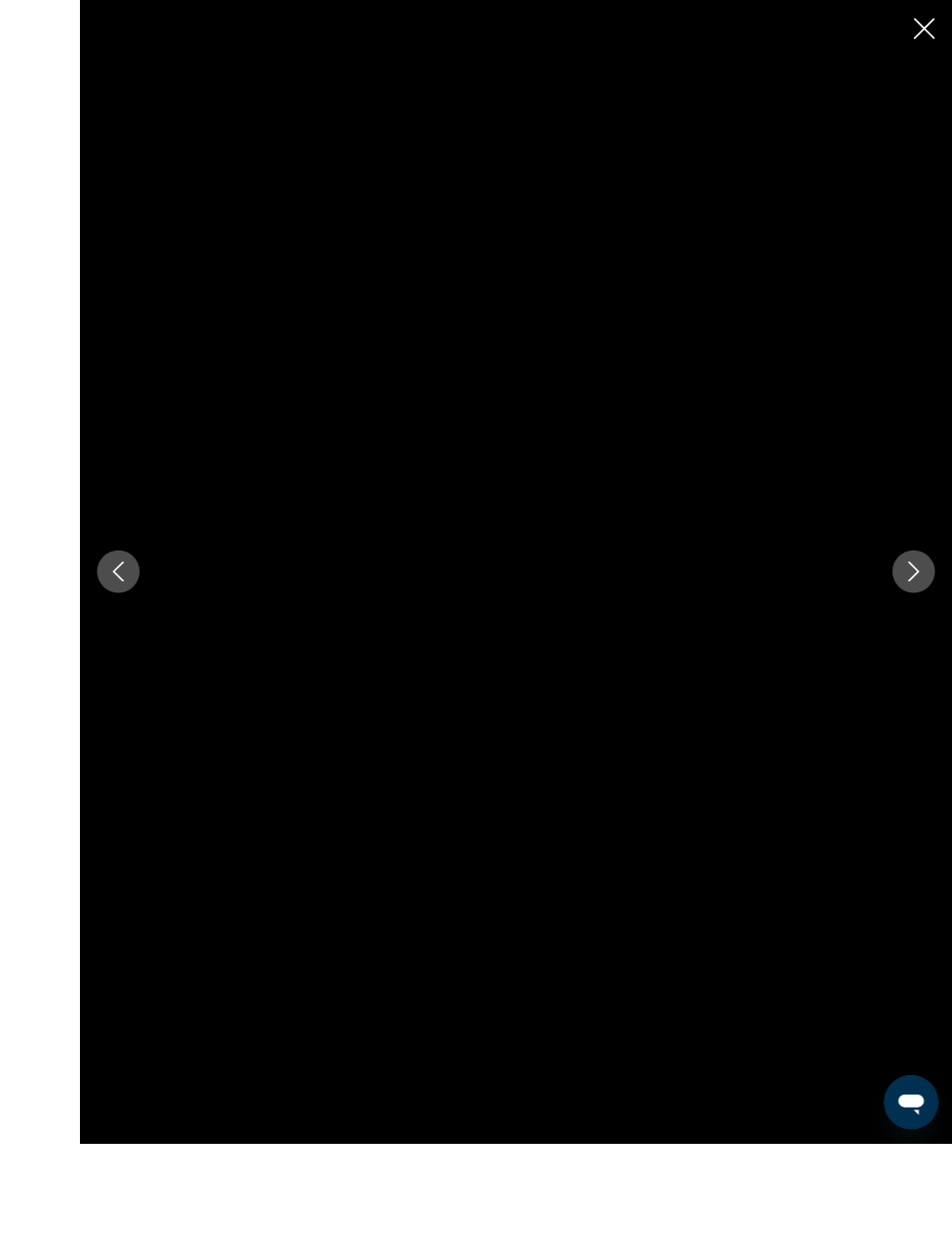 scroll, scrollTop: 914, scrollLeft: 0, axis: vertical 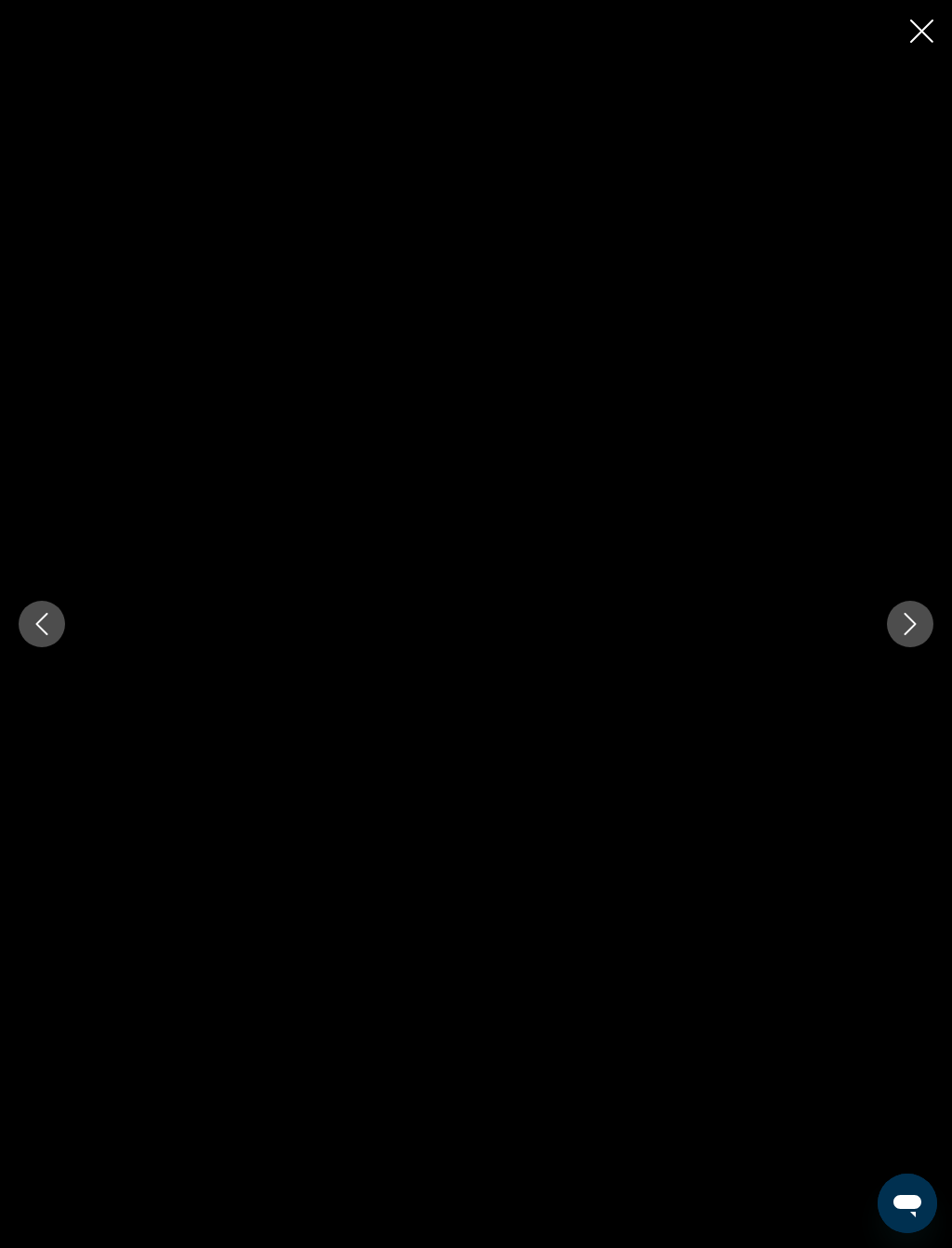 click at bounding box center (910, 624) 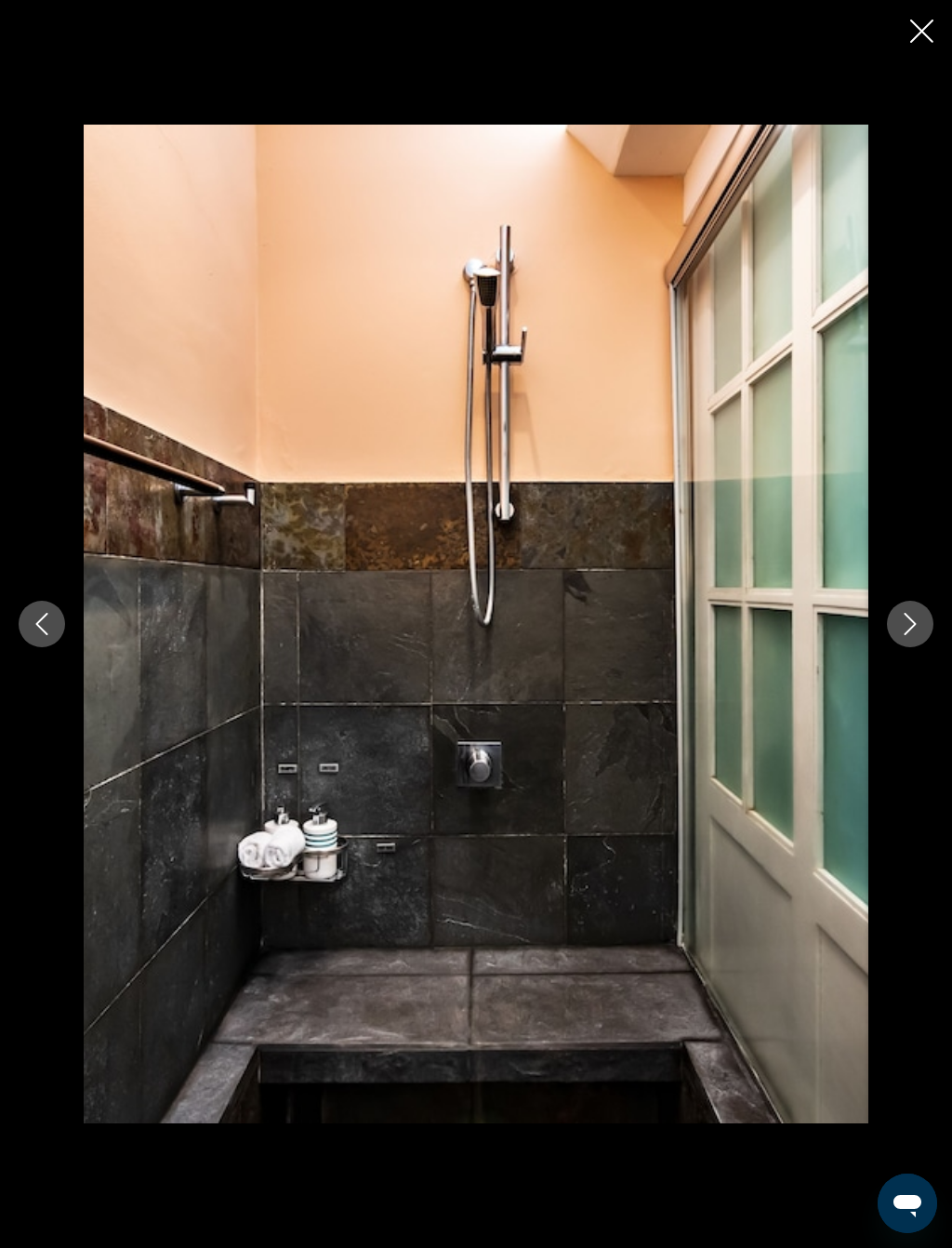 click at bounding box center [910, 624] 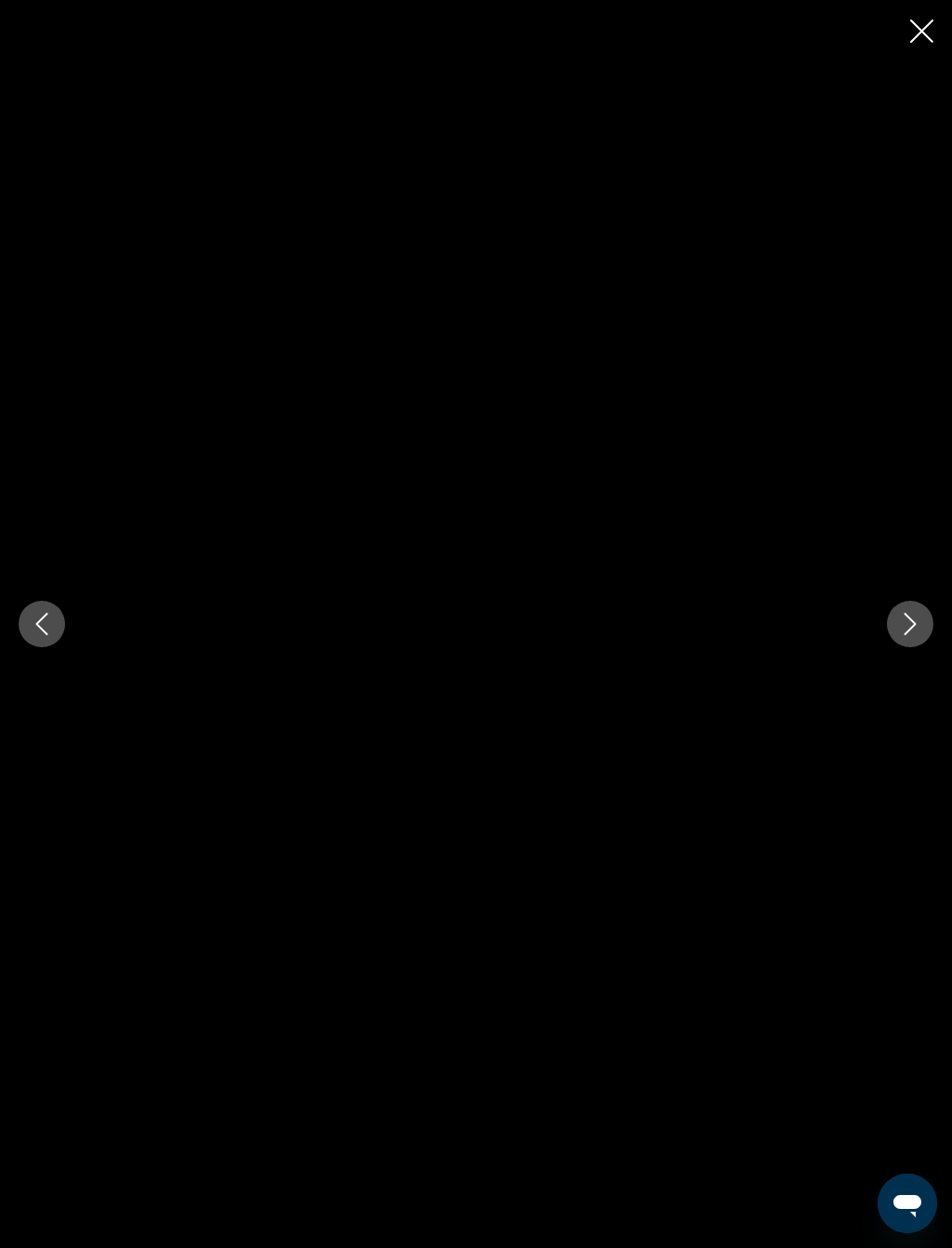 click at bounding box center (910, 624) 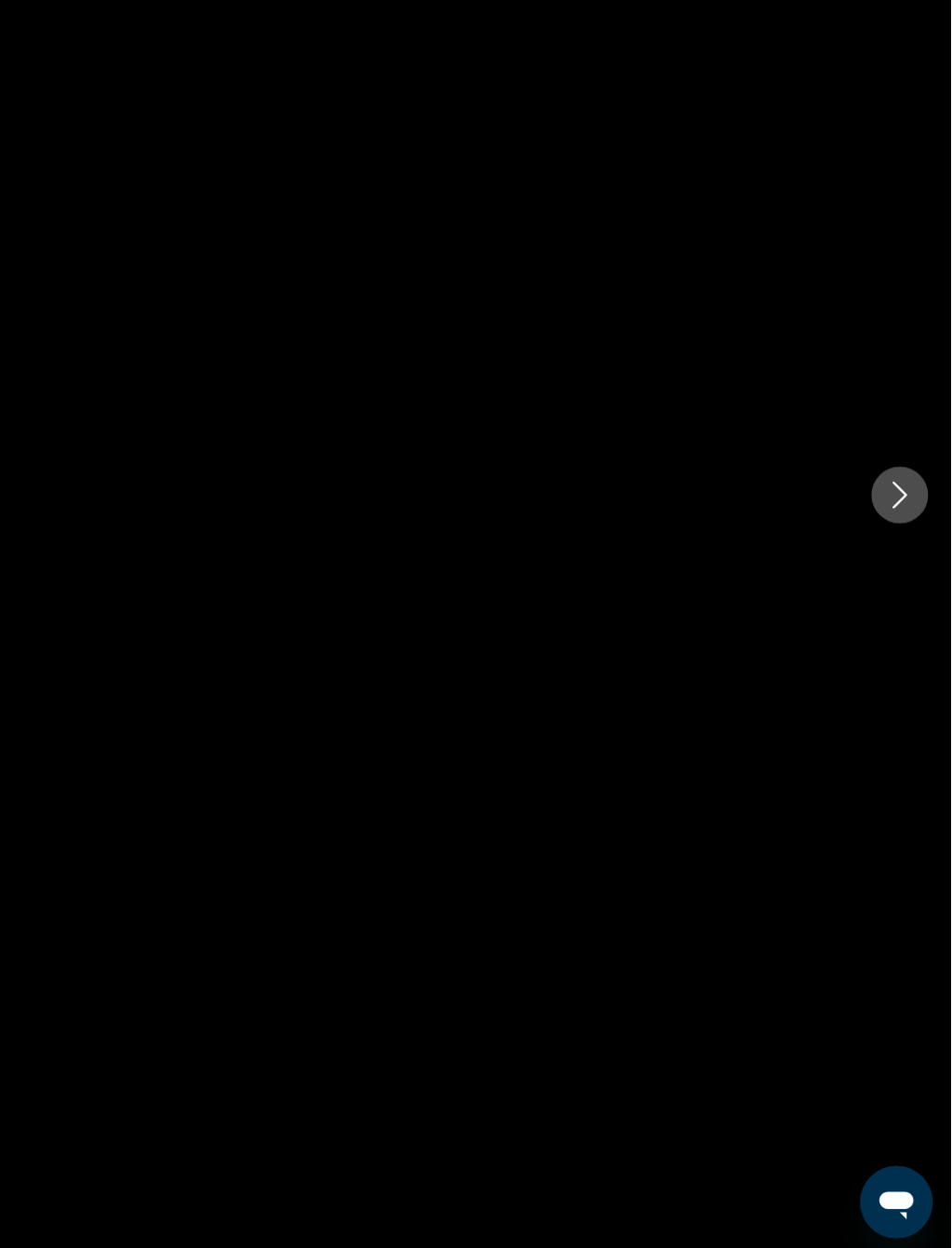 scroll, scrollTop: 1040, scrollLeft: 0, axis: vertical 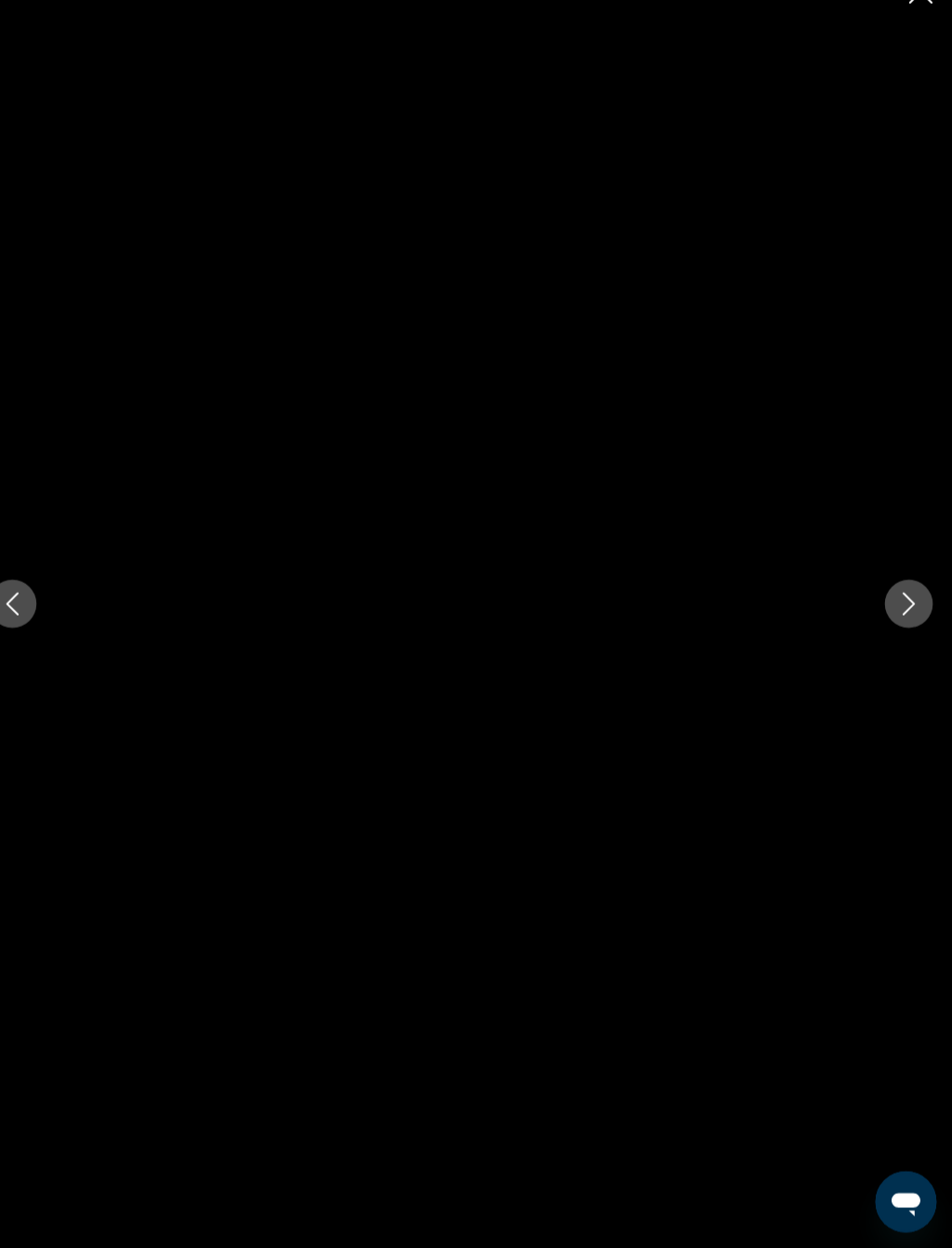 click at bounding box center [910, 624] 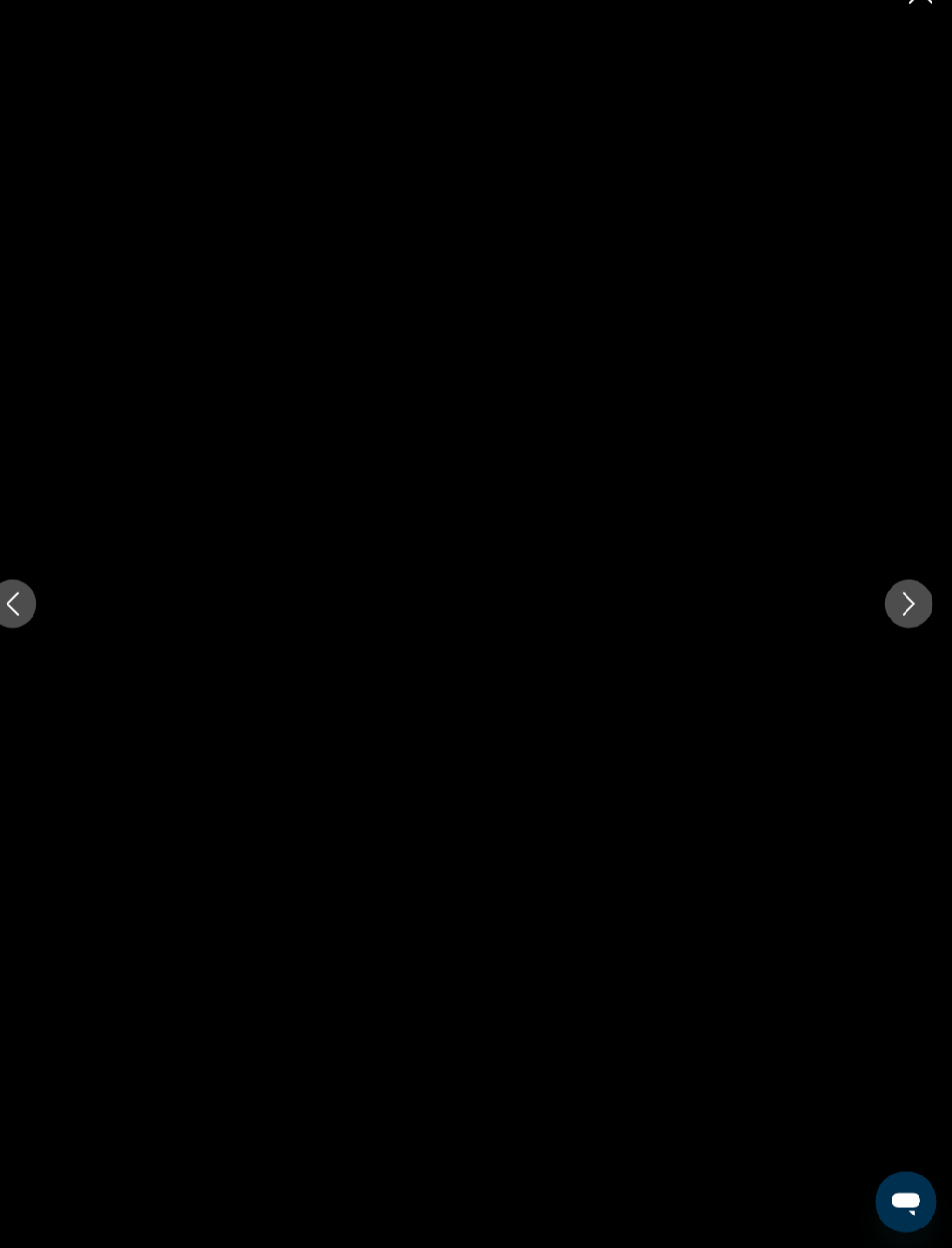 click at bounding box center (910, 624) 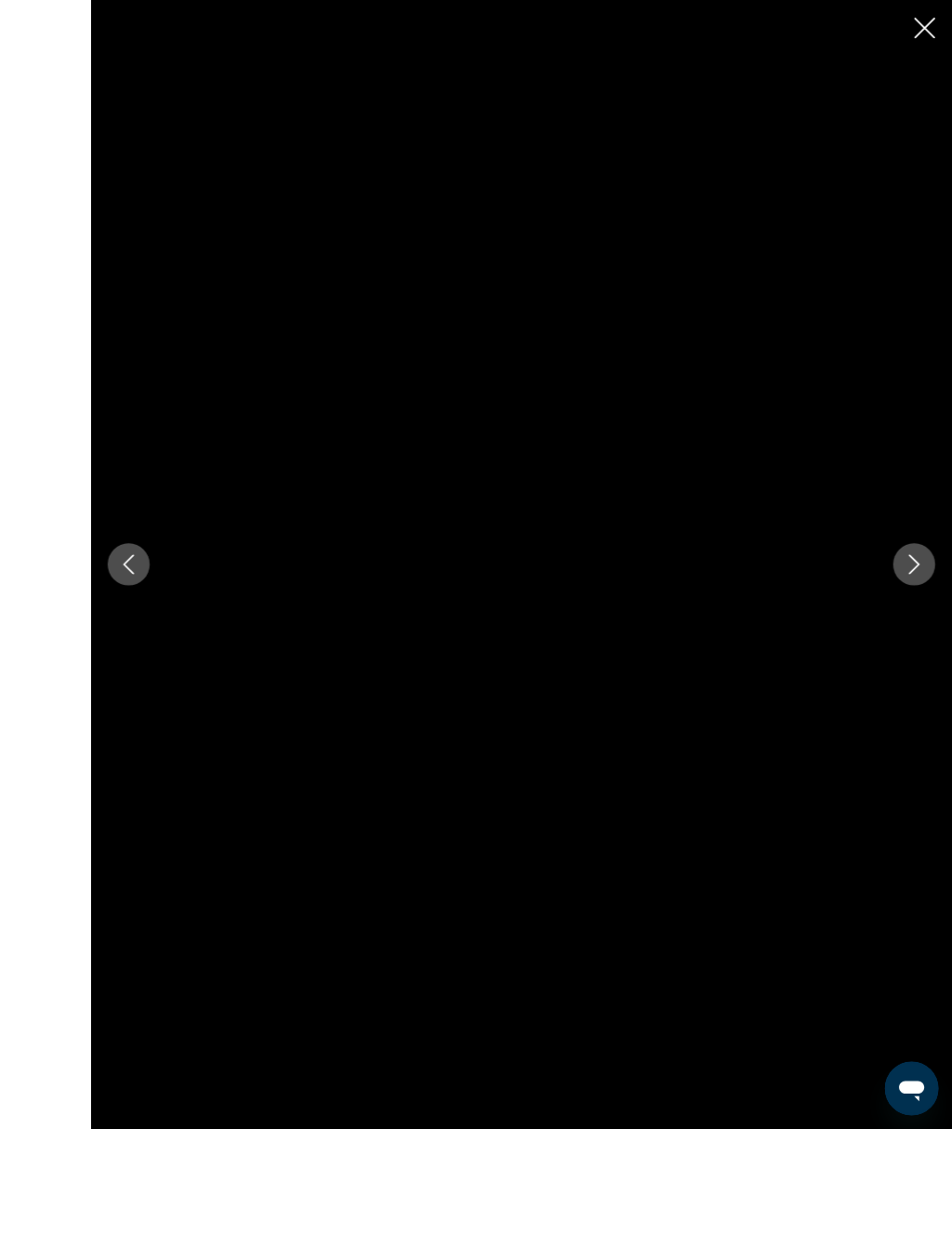 scroll, scrollTop: 1087, scrollLeft: 0, axis: vertical 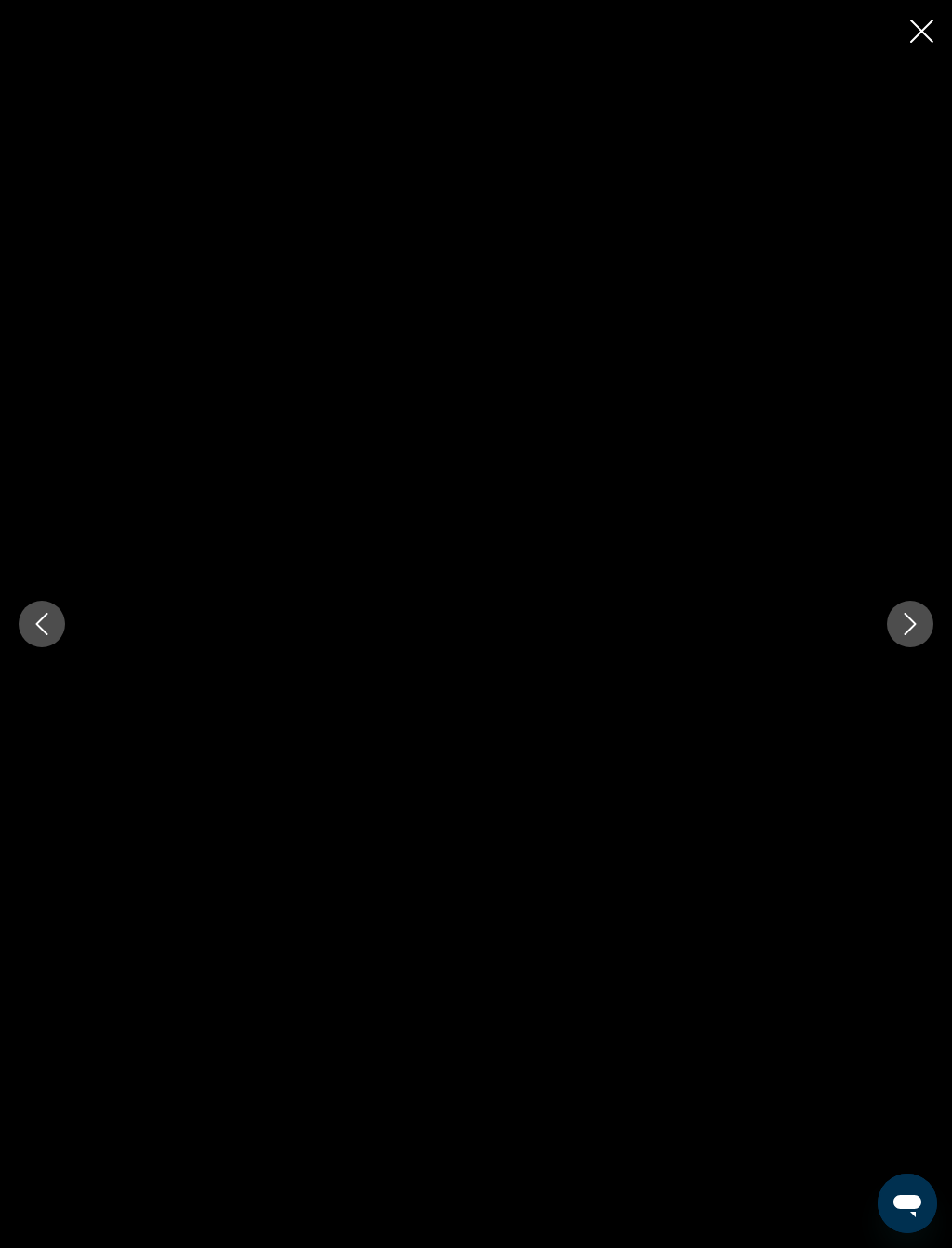 click at bounding box center (921, 31) 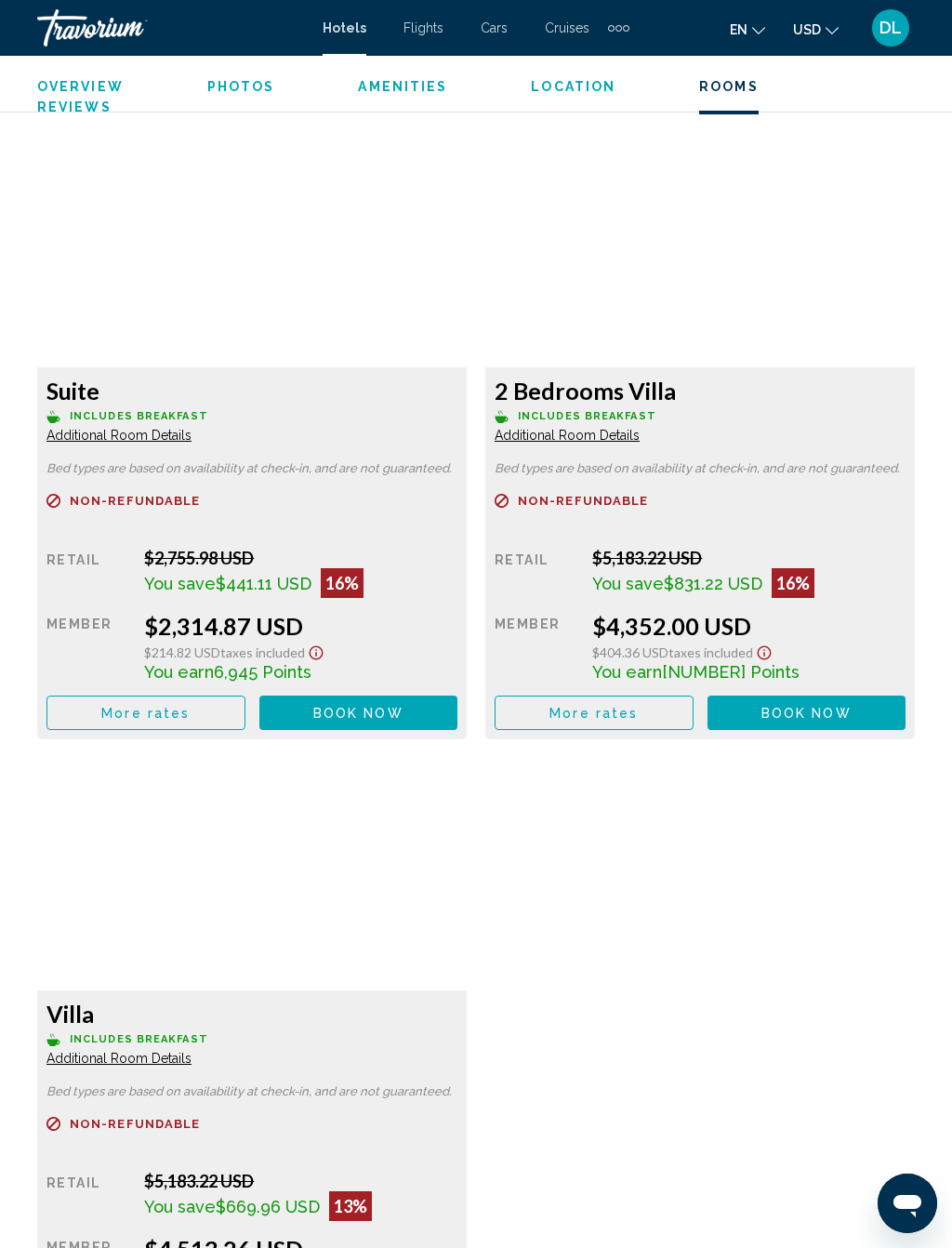 scroll, scrollTop: 3121, scrollLeft: 0, axis: vertical 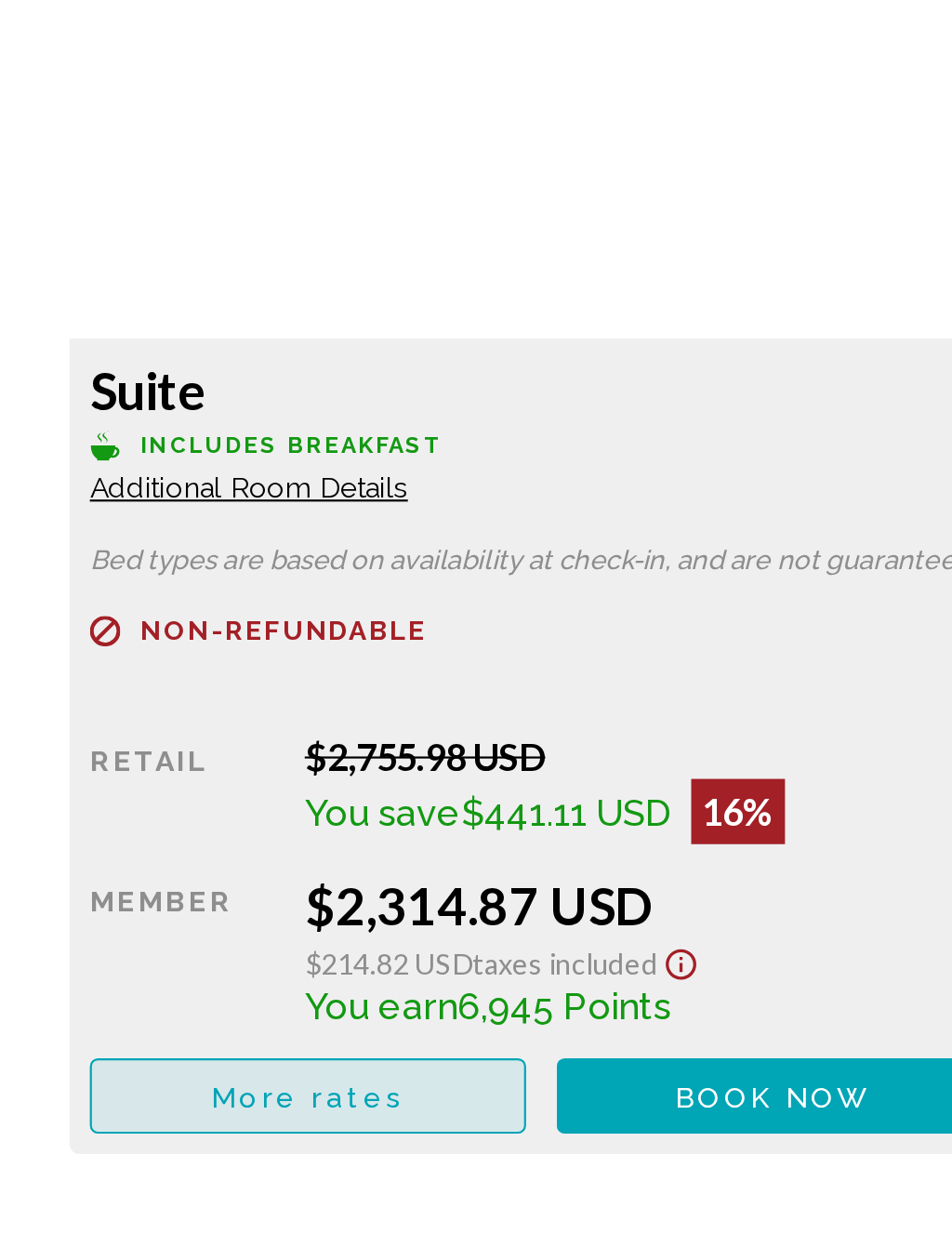 click on "More rates" at bounding box center [145, 656] 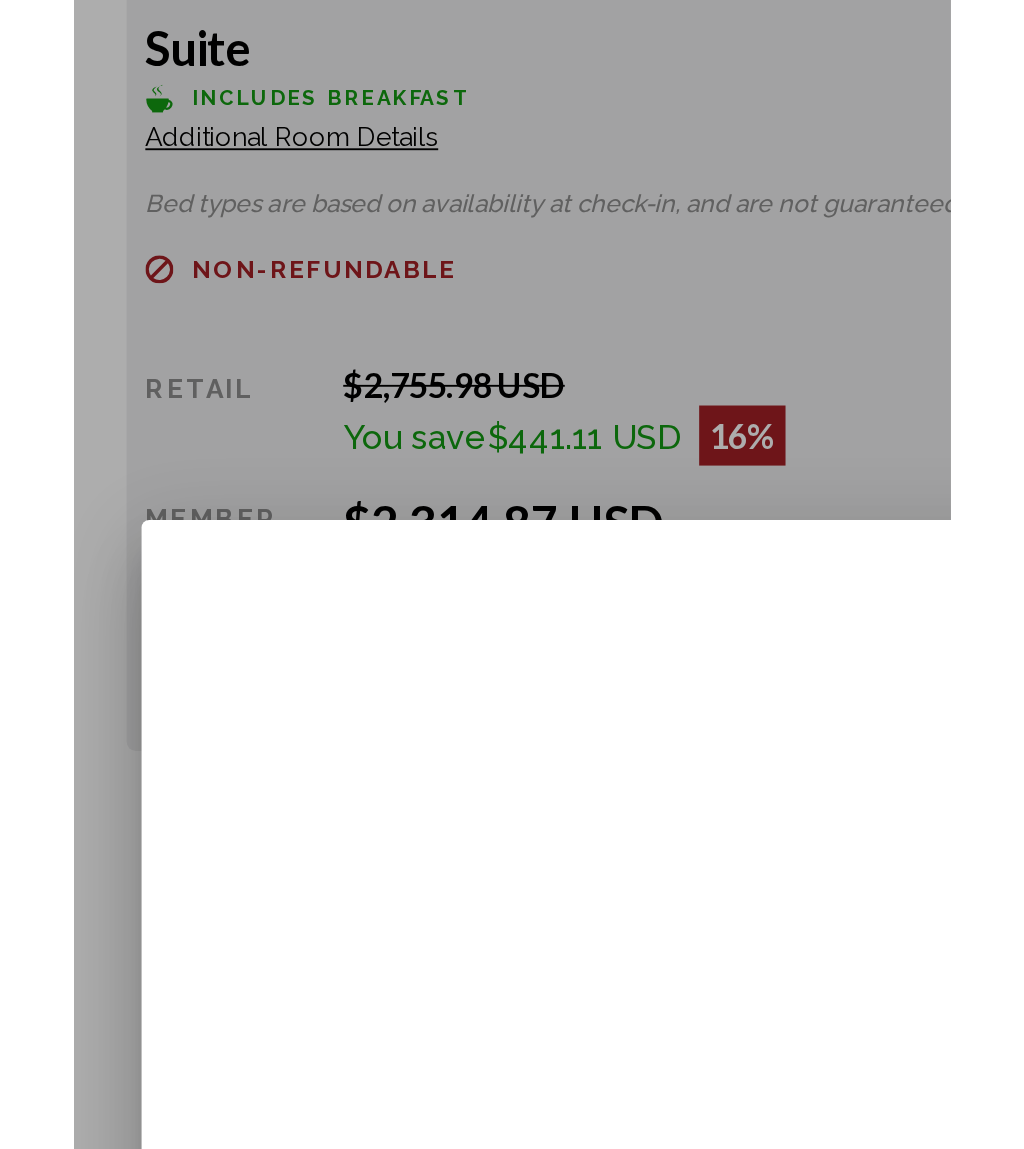 scroll, scrollTop: 0, scrollLeft: 0, axis: both 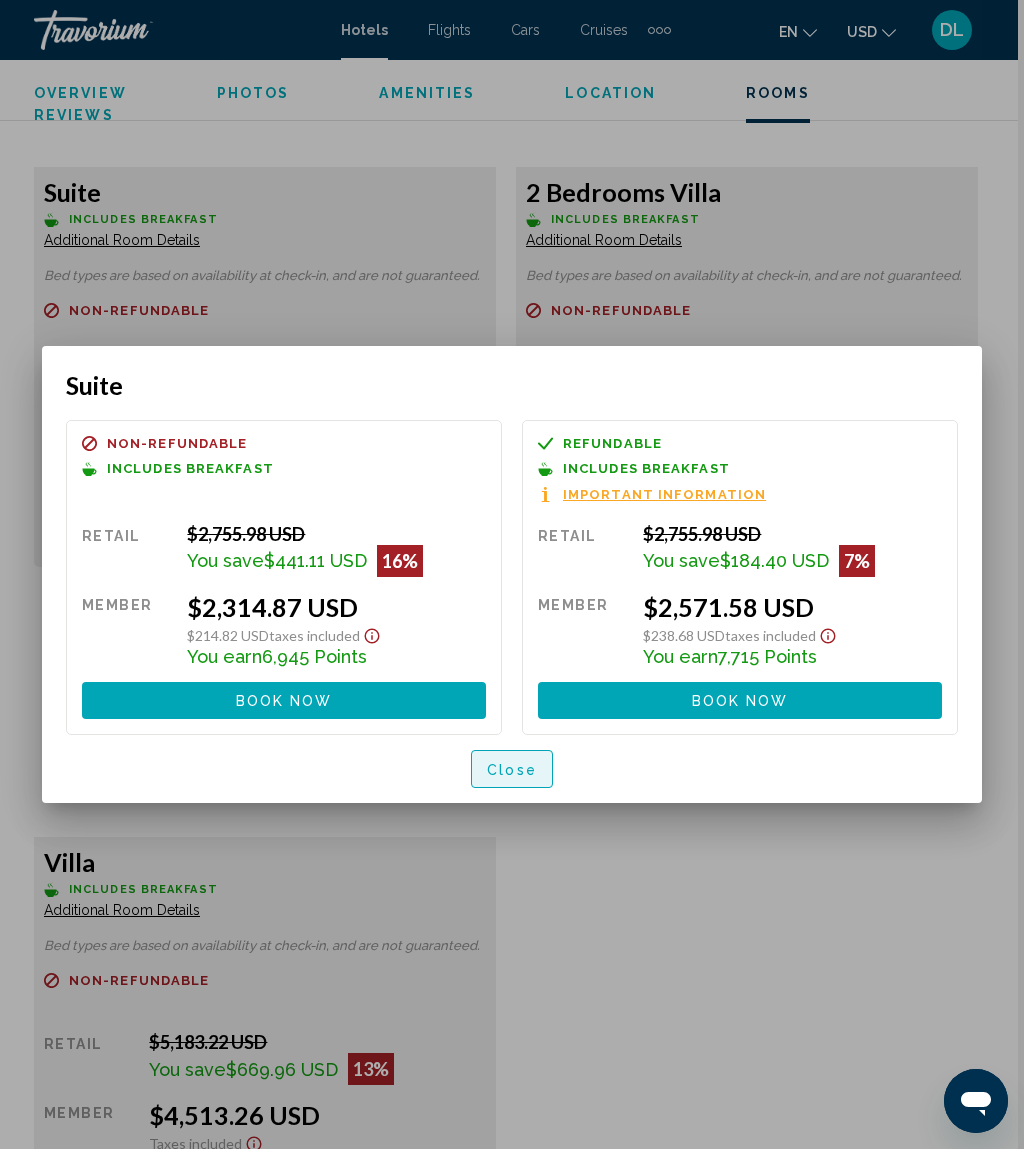 click on "Close" at bounding box center (512, 770) 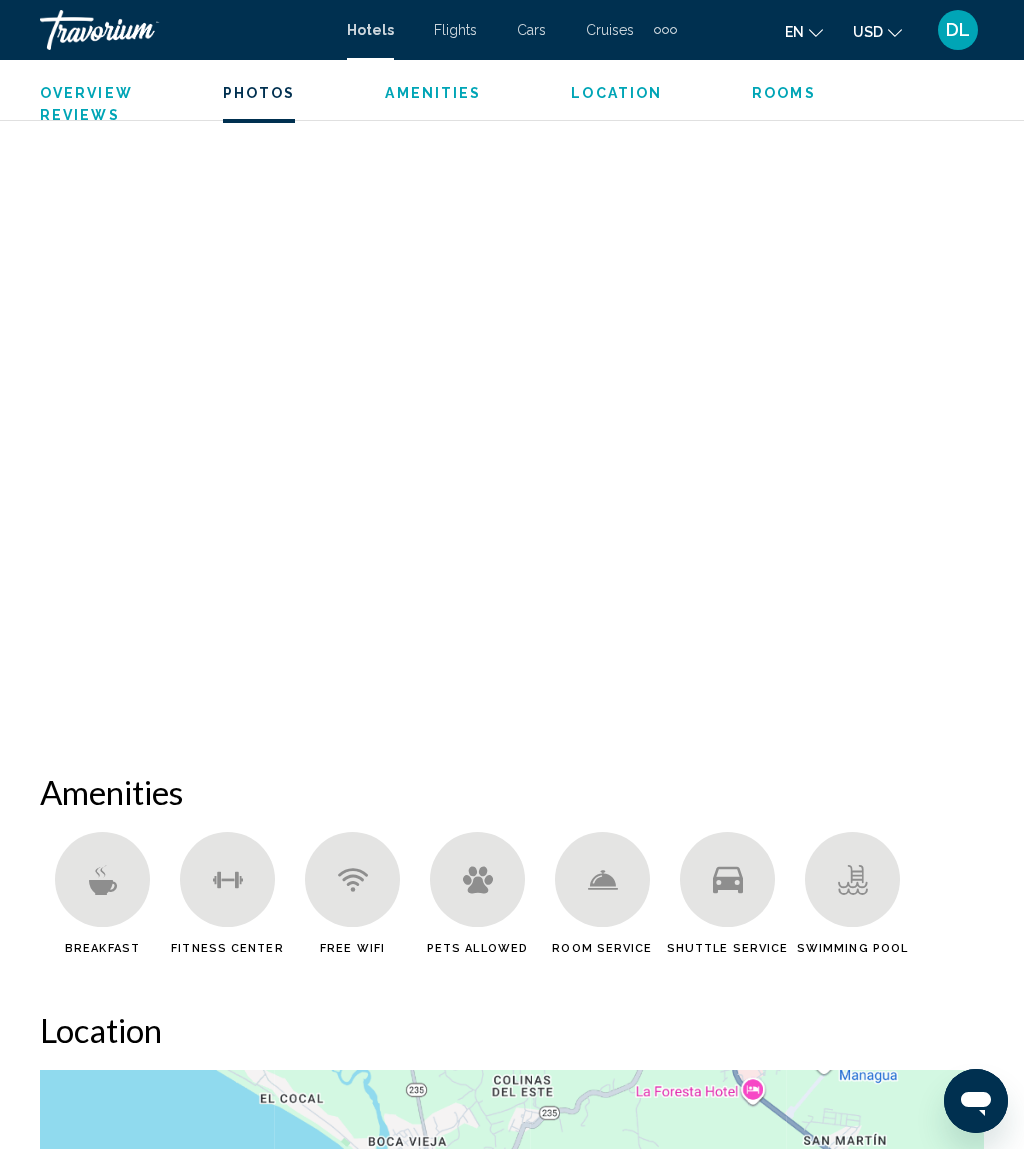 scroll, scrollTop: 1325, scrollLeft: 0, axis: vertical 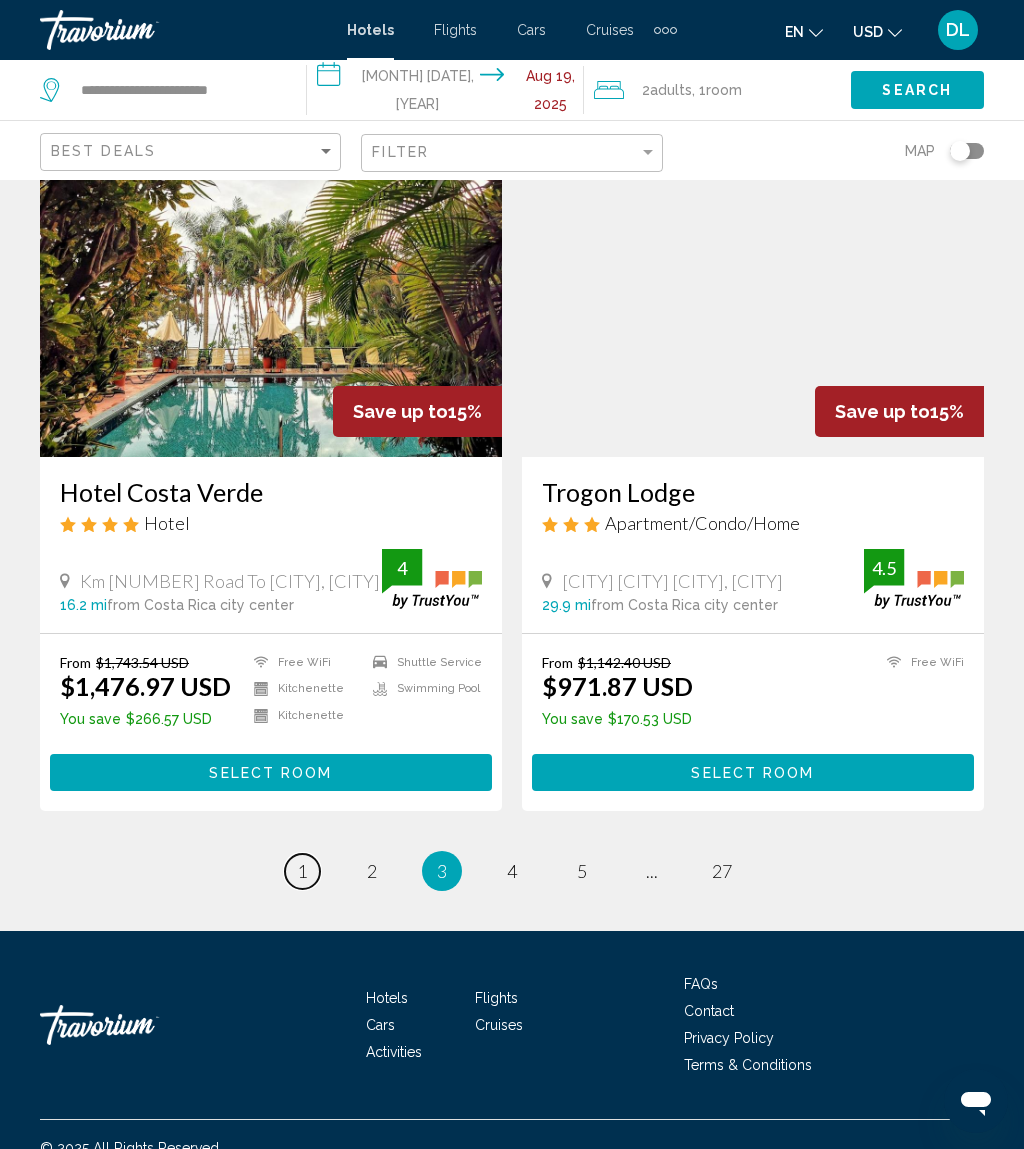 click on "1" at bounding box center (302, 871) 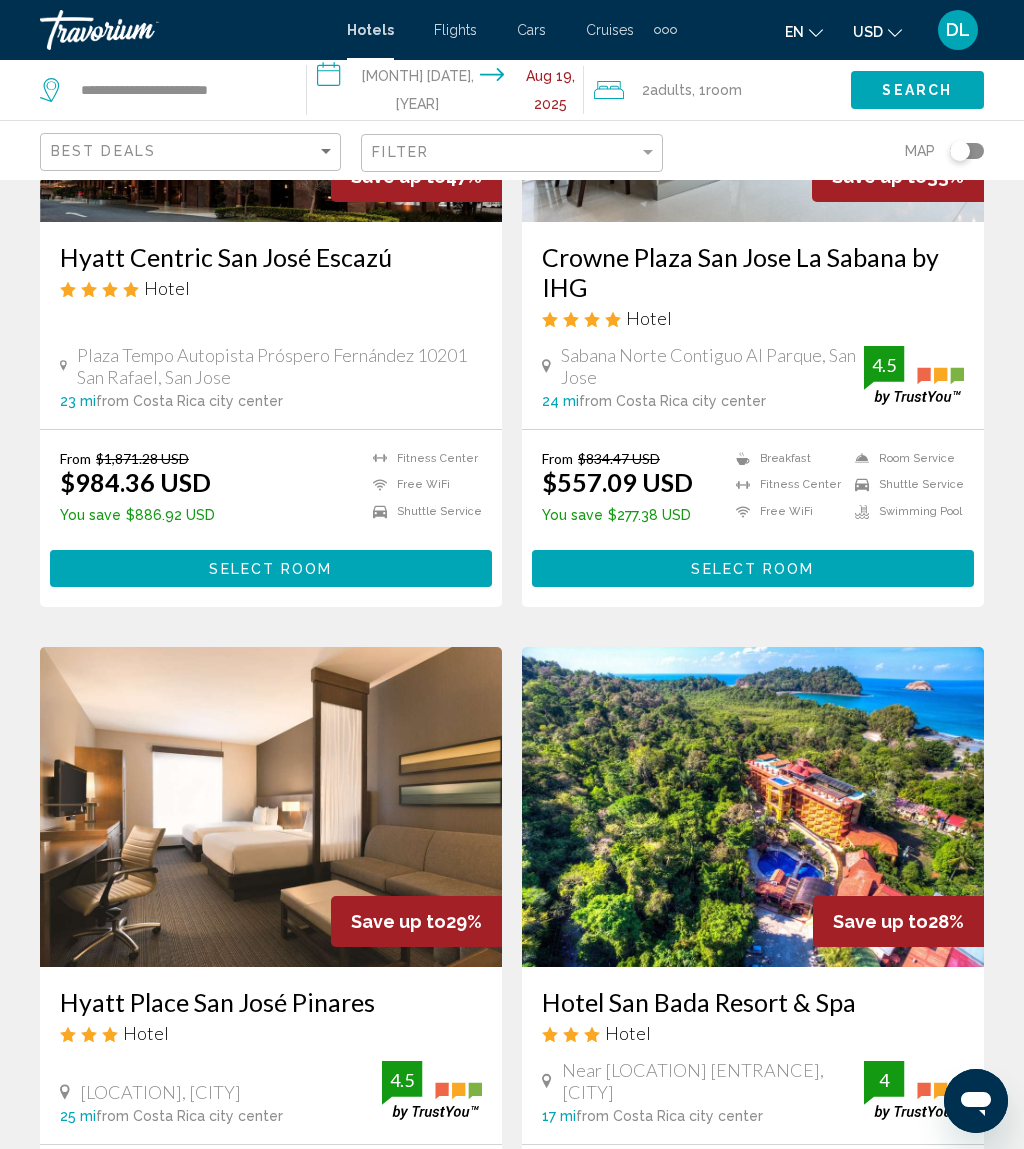 scroll, scrollTop: 0, scrollLeft: 0, axis: both 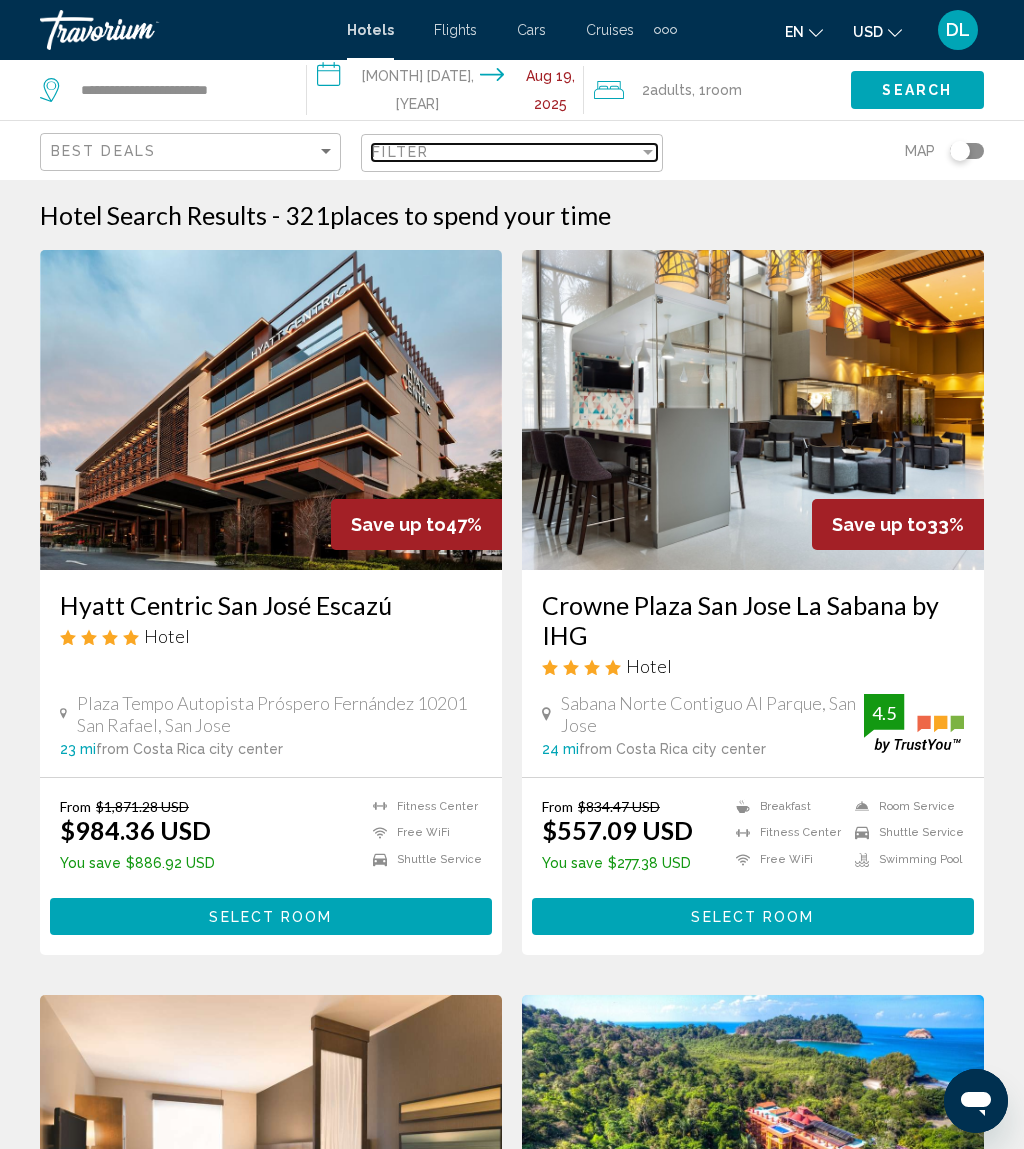 click on "Filter" at bounding box center (505, 152) 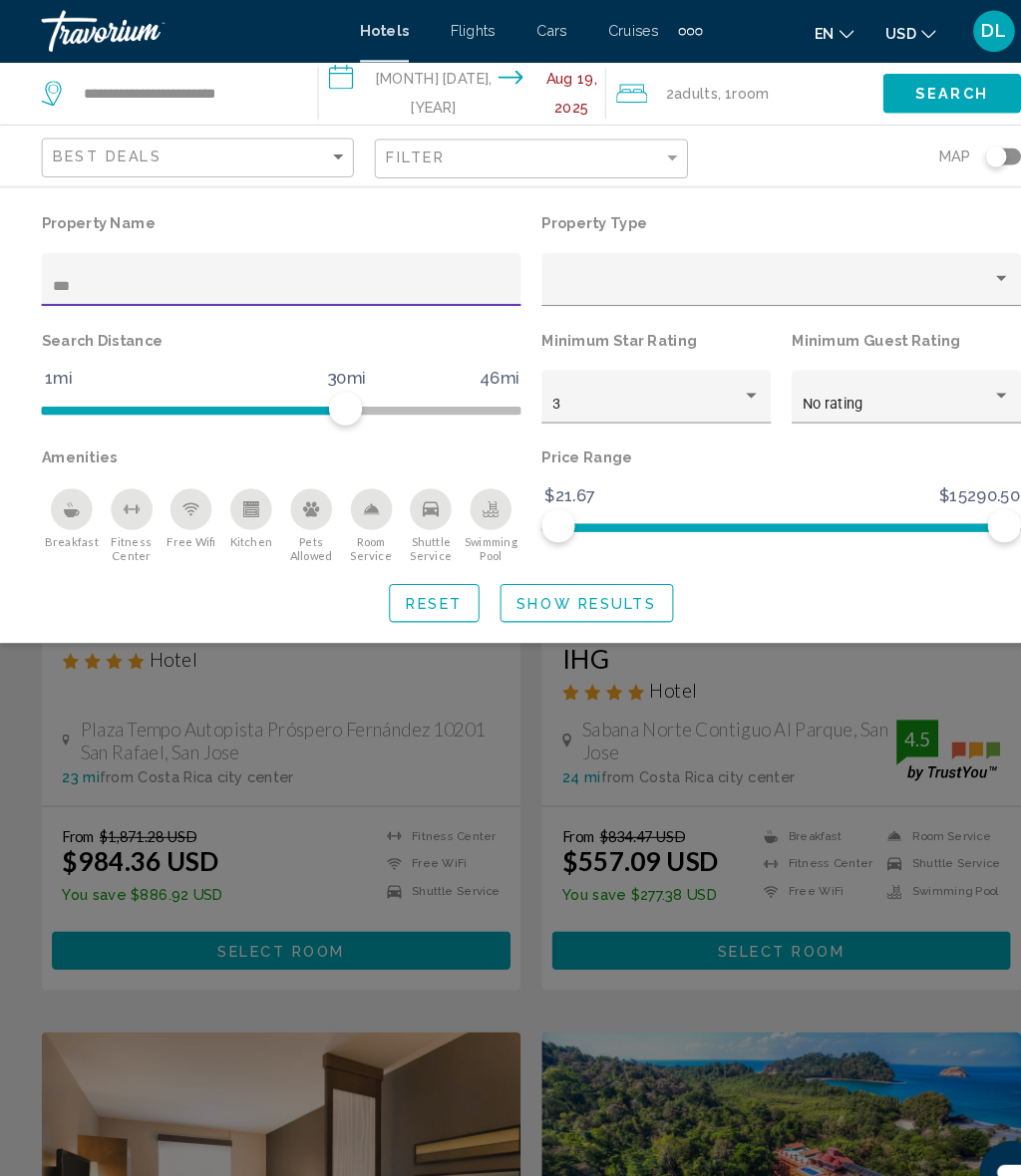 type on "****" 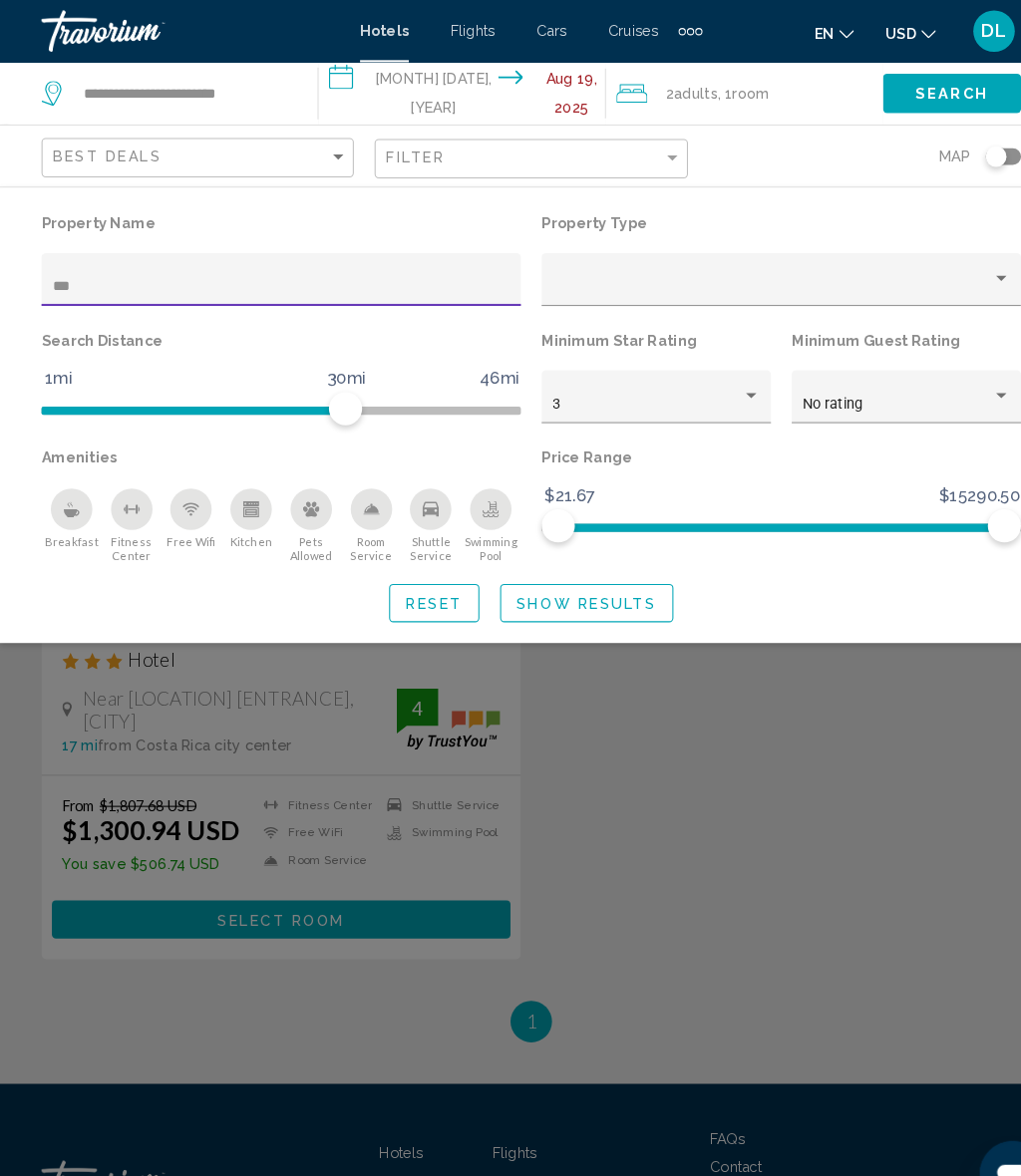 click on "Show Results" at bounding box center [563, 579] 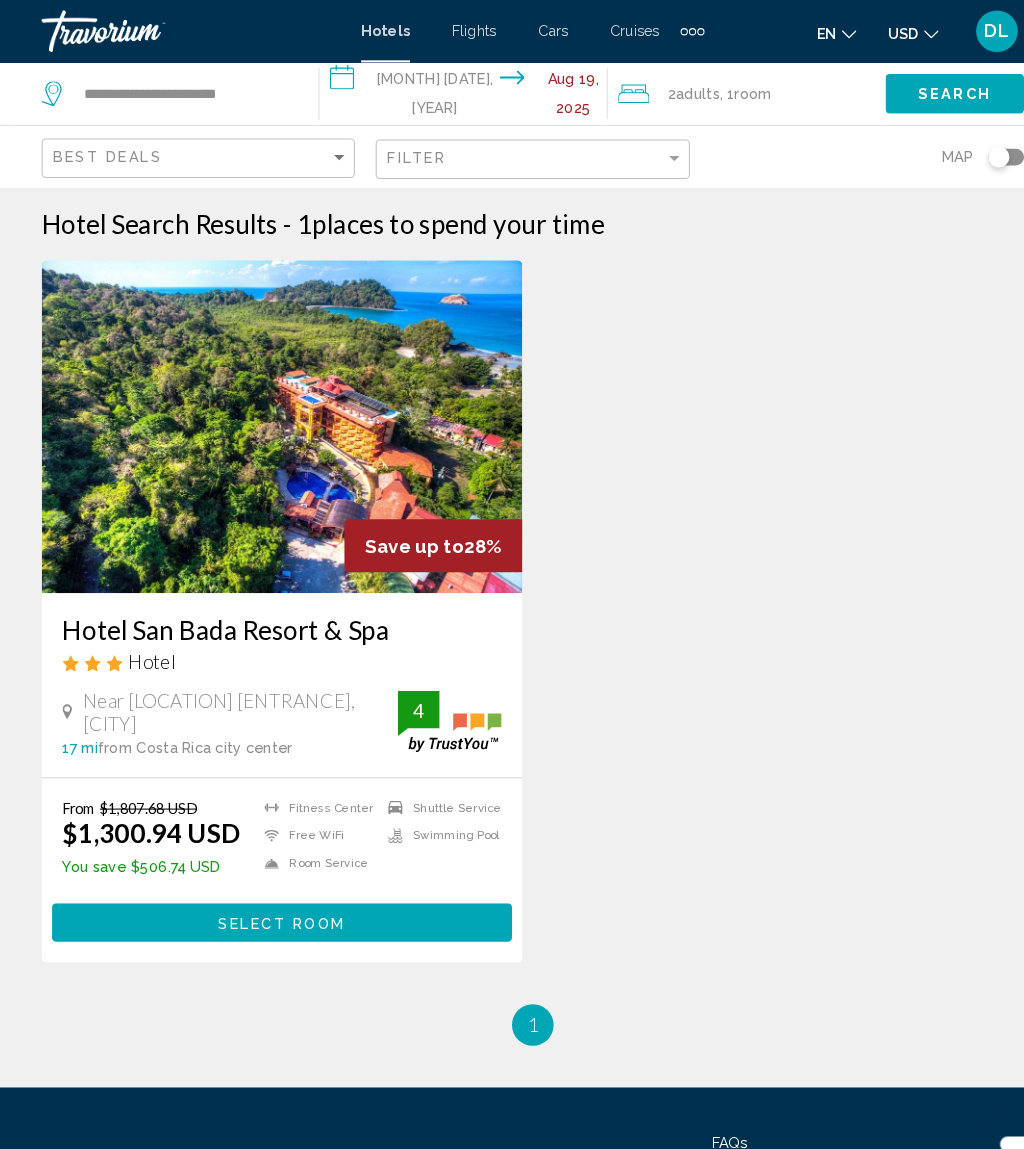 click on "Filter" at bounding box center (514, 153) 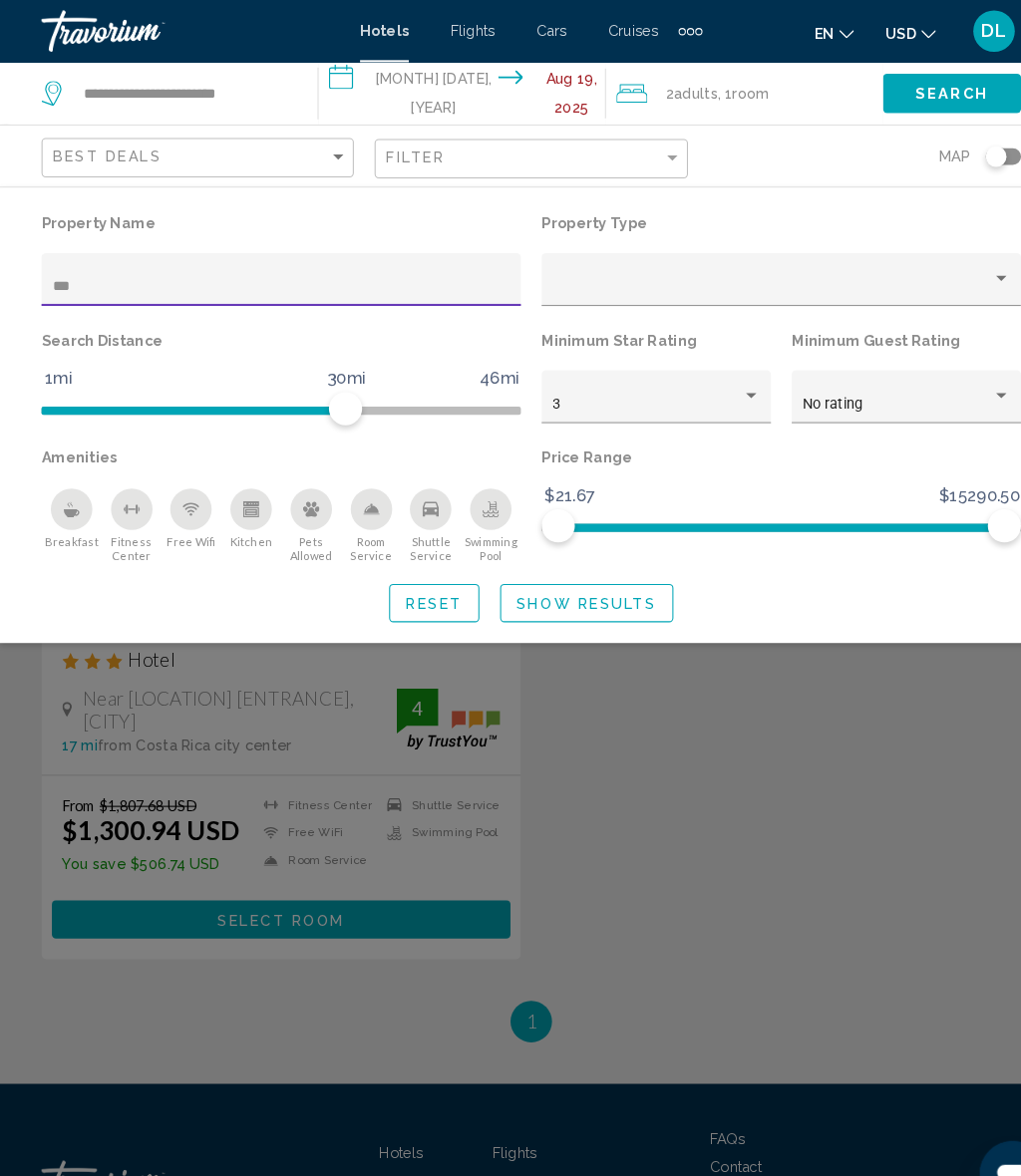 click on "***" at bounding box center (270, 274) 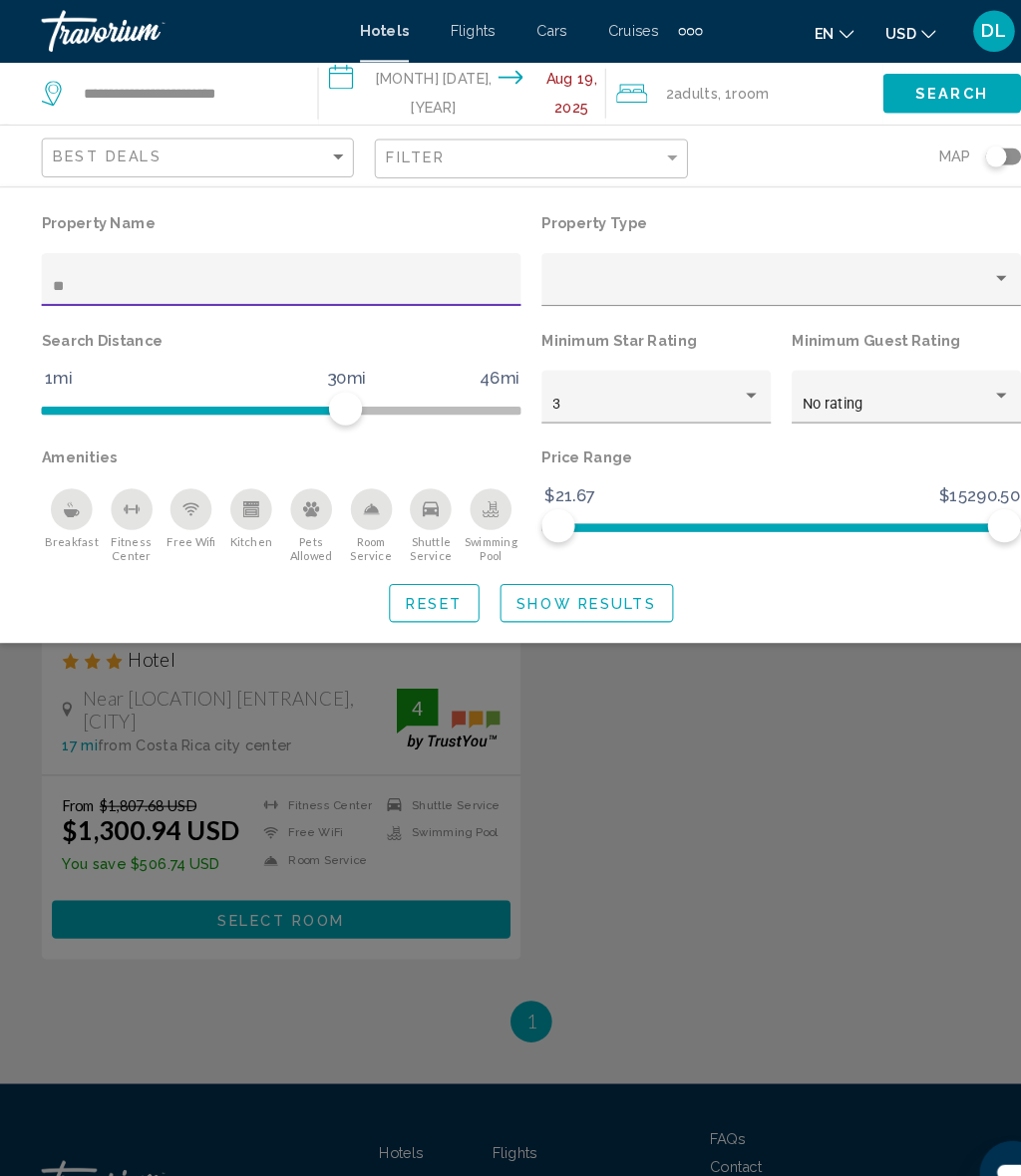 type on "*" 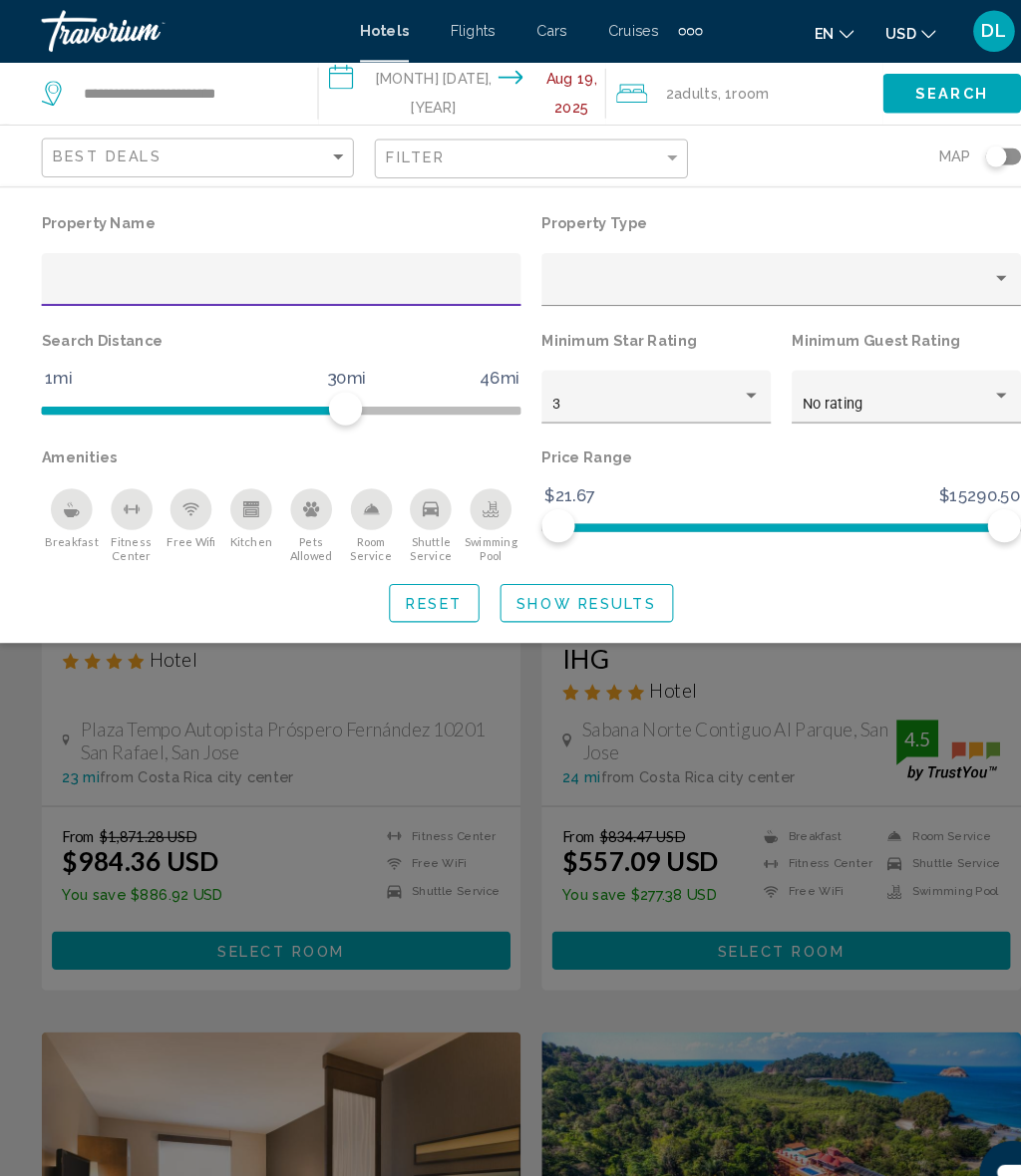 click on "Show Results" at bounding box center [563, 579] 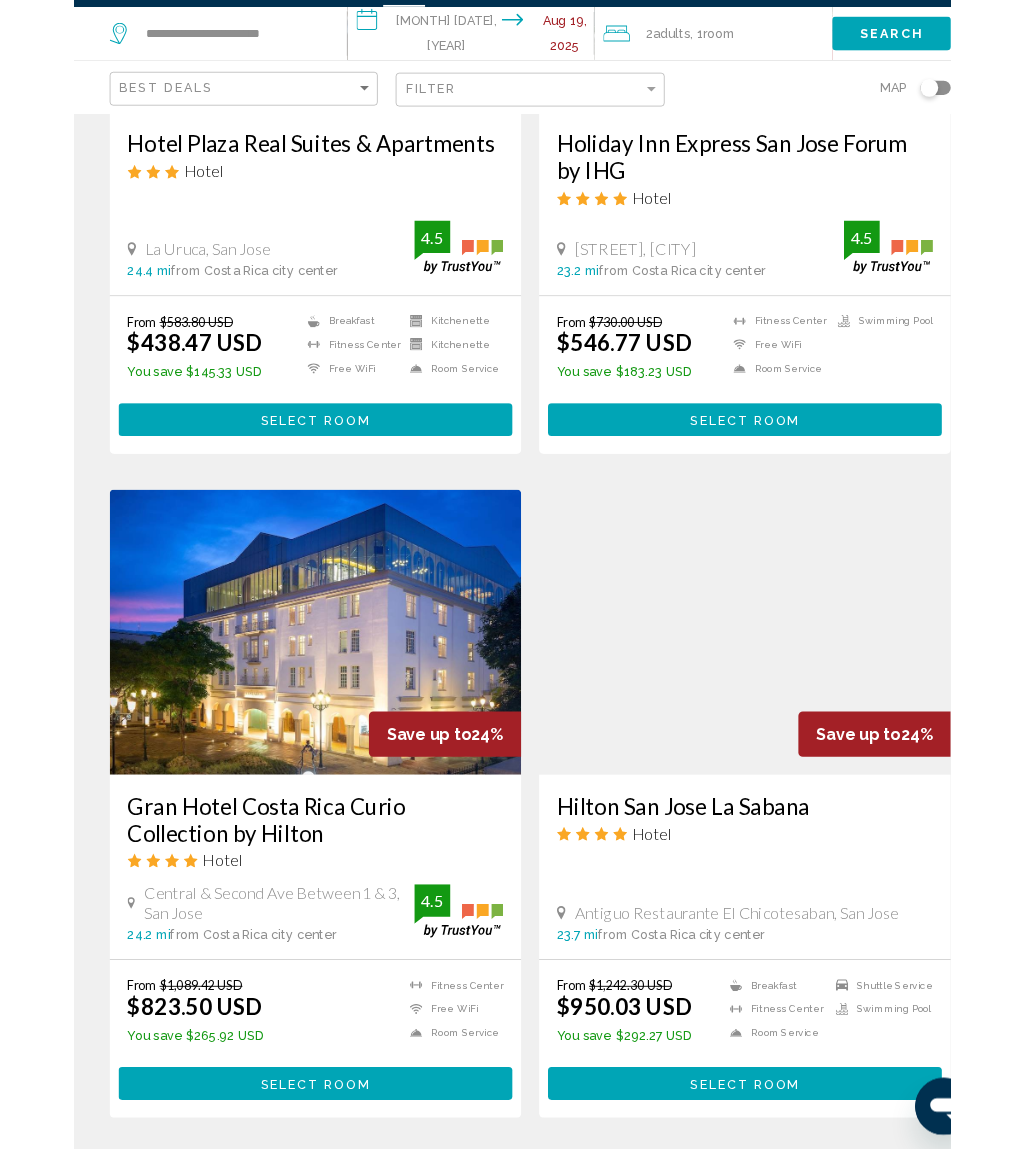 scroll, scrollTop: 2220, scrollLeft: 40, axis: both 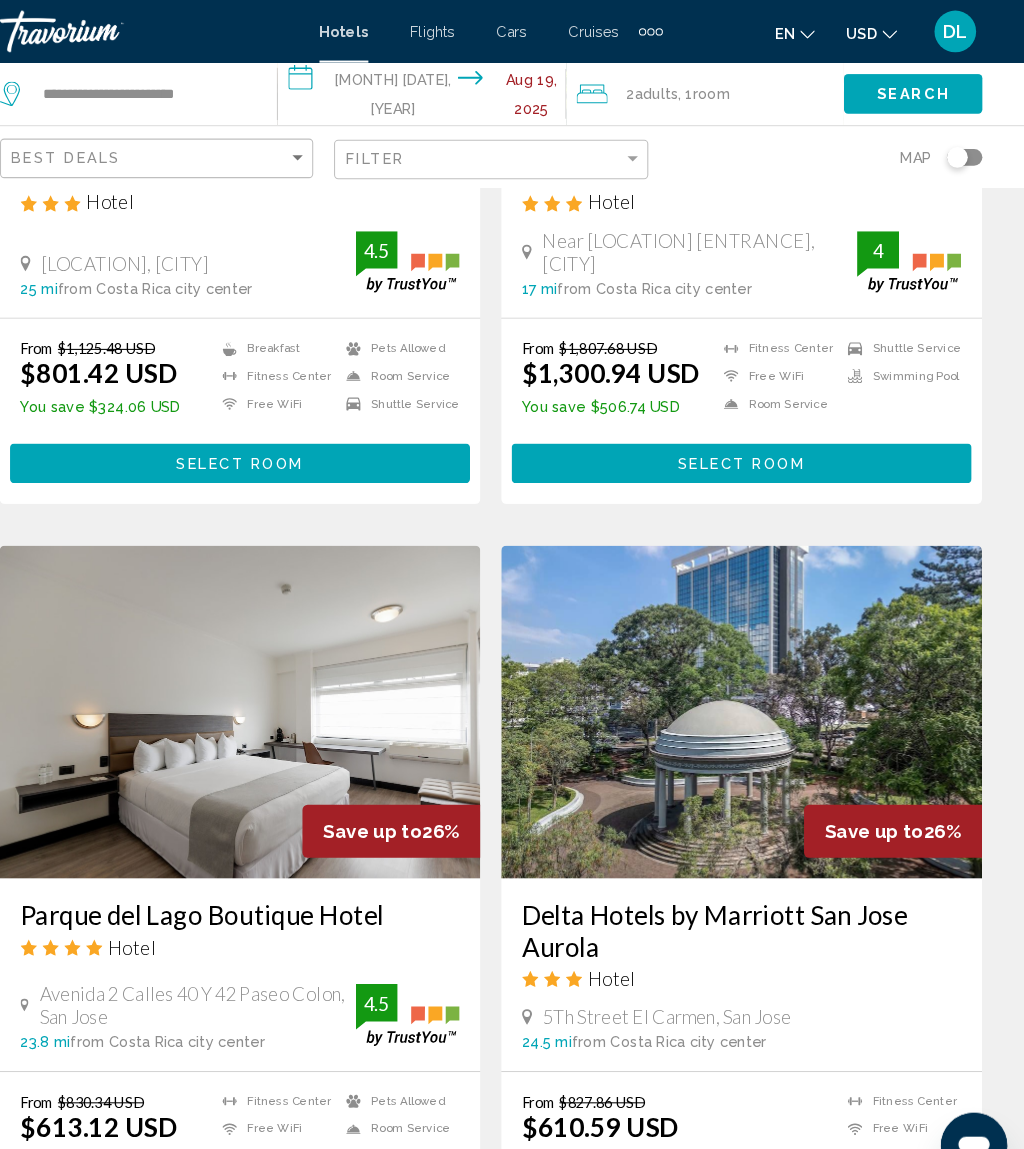 click on "**********" at bounding box center (449, 93) 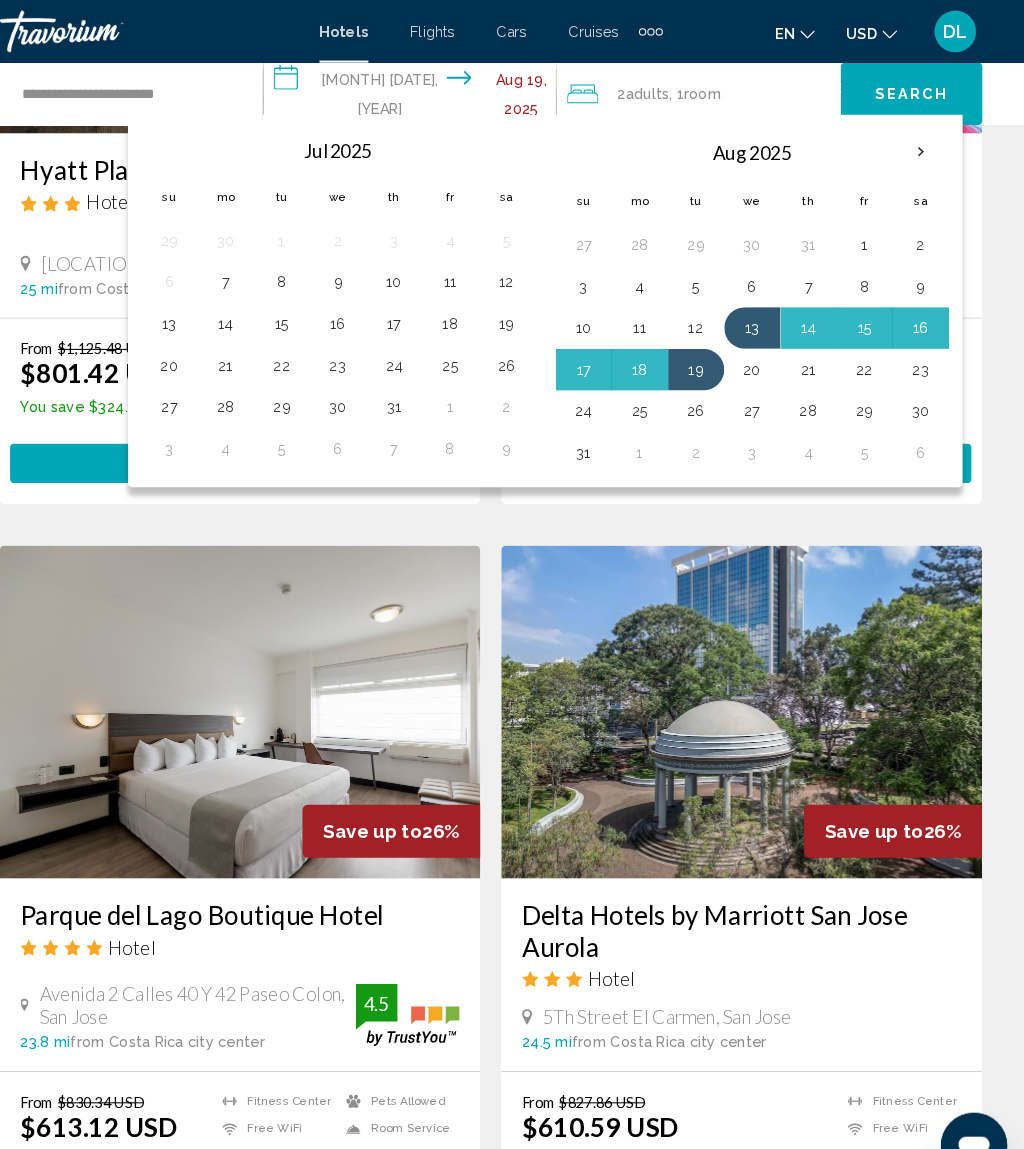 scroll, scrollTop: 1187, scrollLeft: 0, axis: vertical 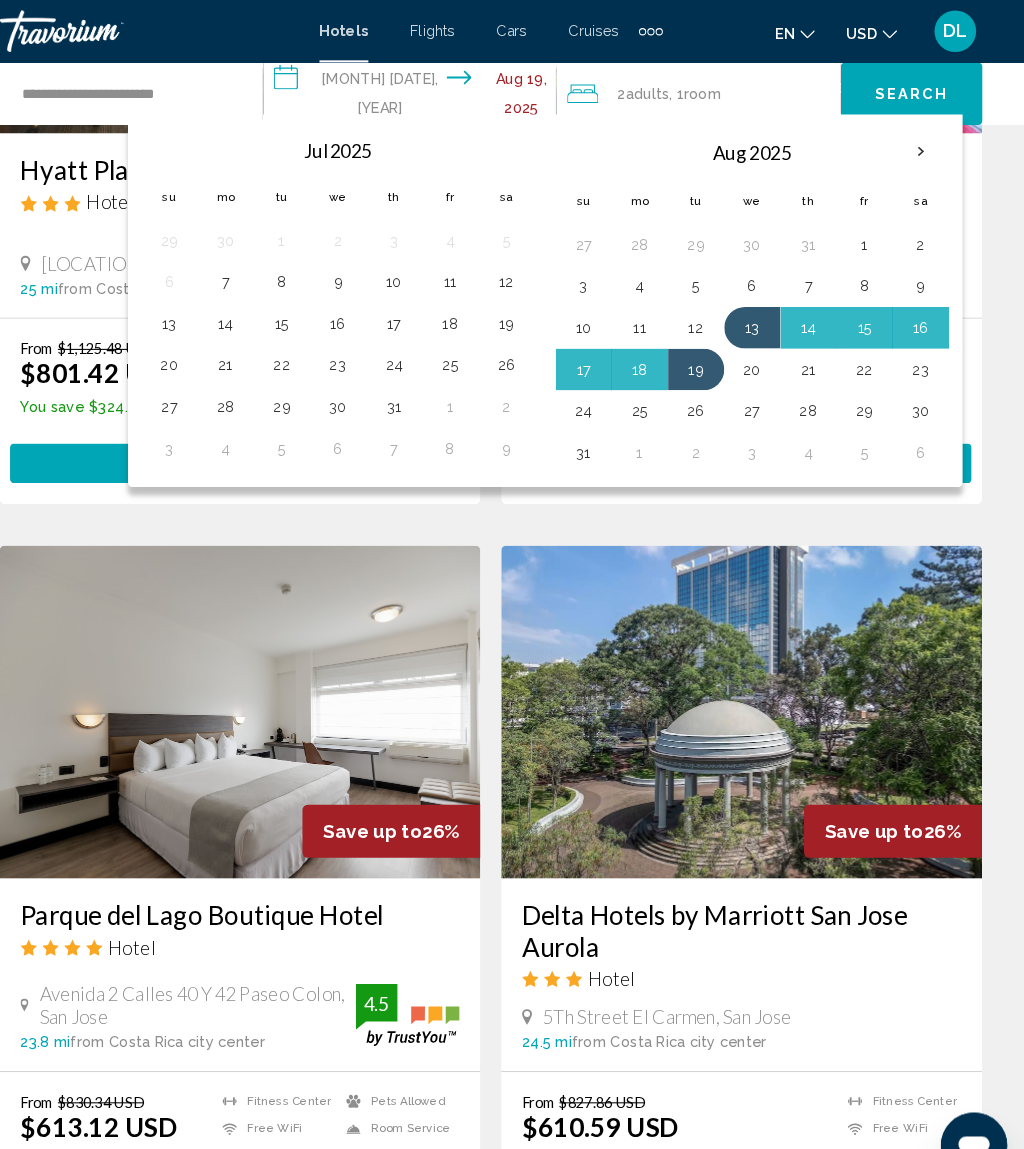 click on "9" at bounding box center [925, 275] 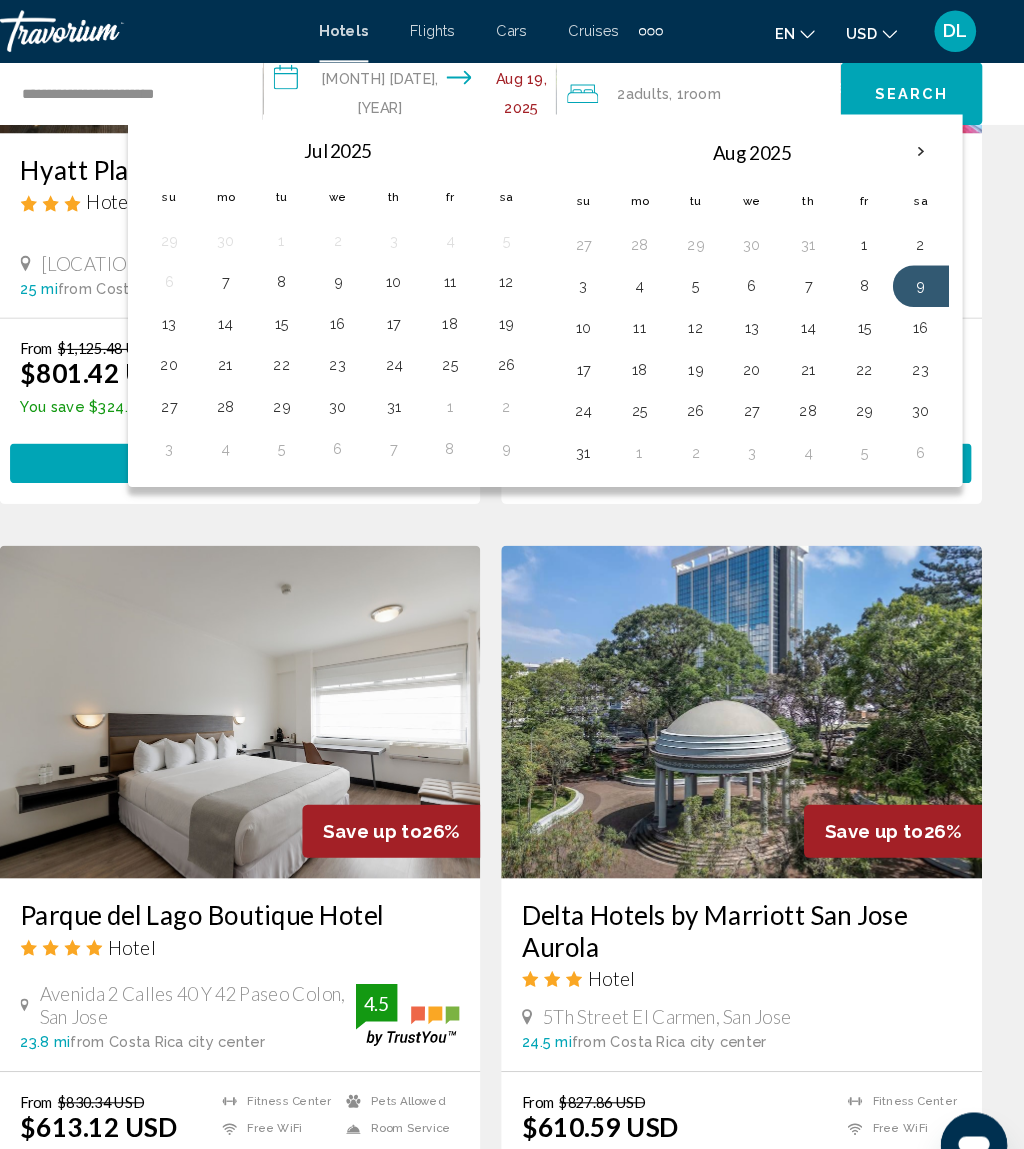 click on "15" at bounding box center [871, 315] 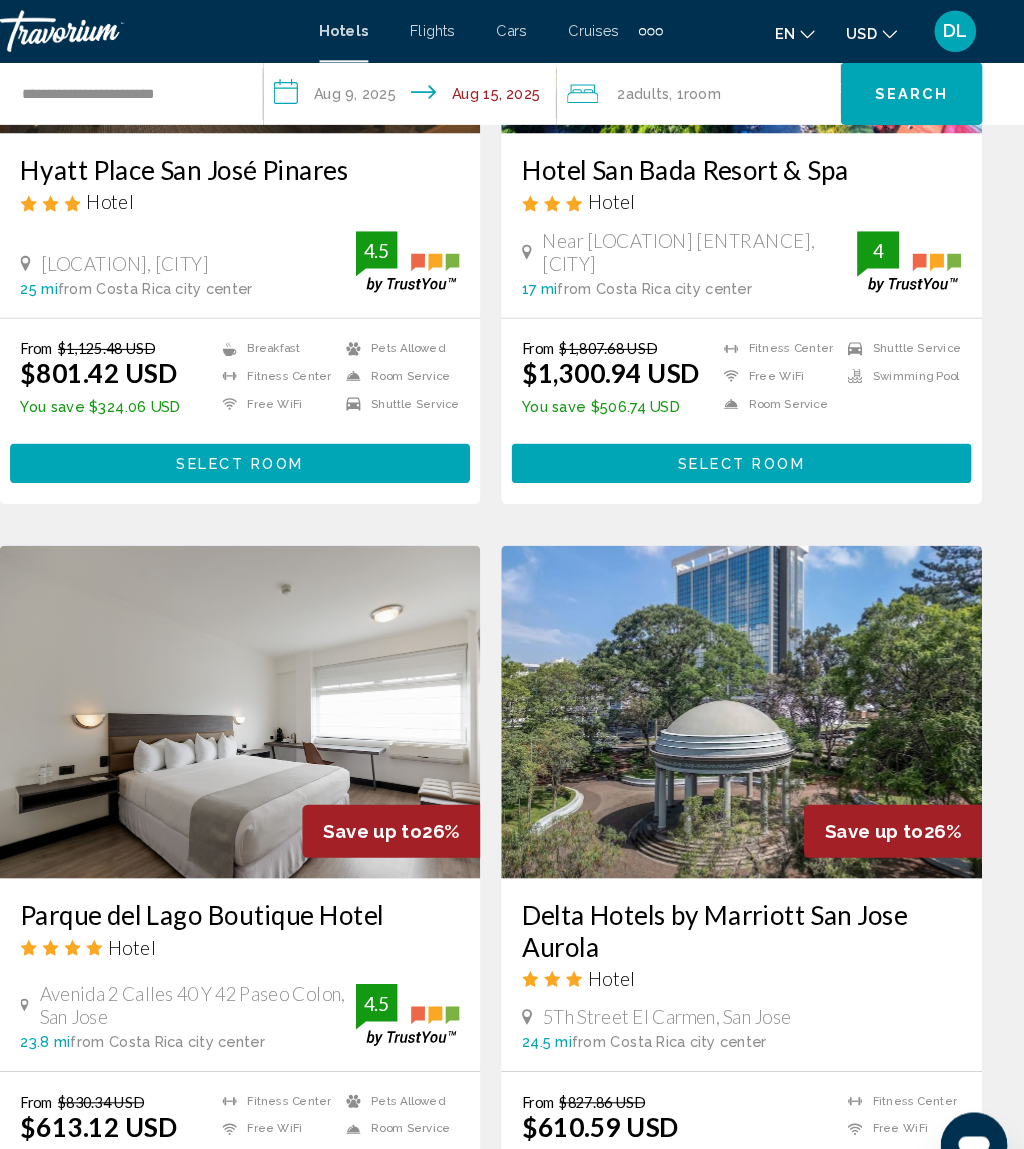 click on "Search" at bounding box center (916, 90) 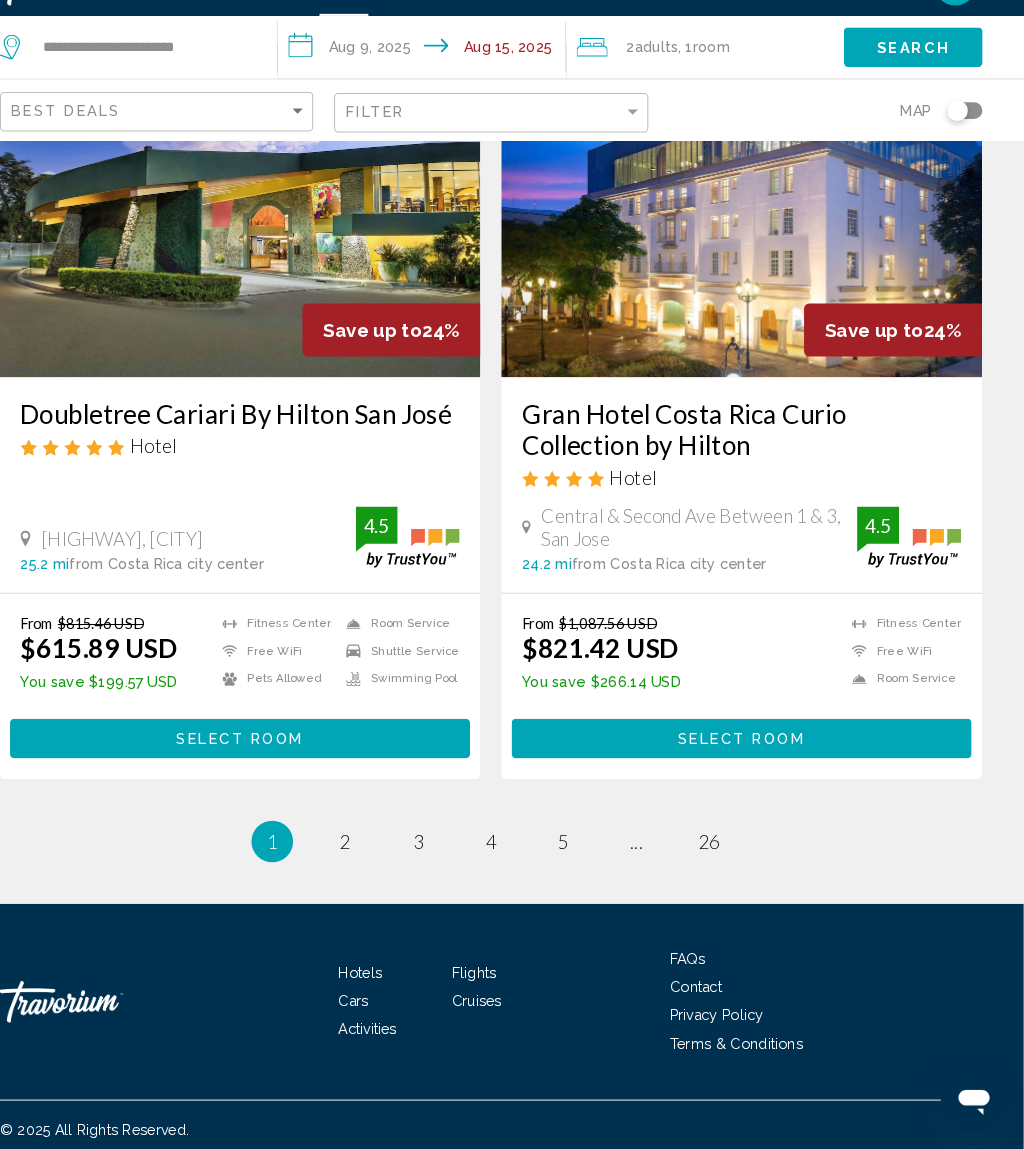 scroll, scrollTop: 3795, scrollLeft: 0, axis: vertical 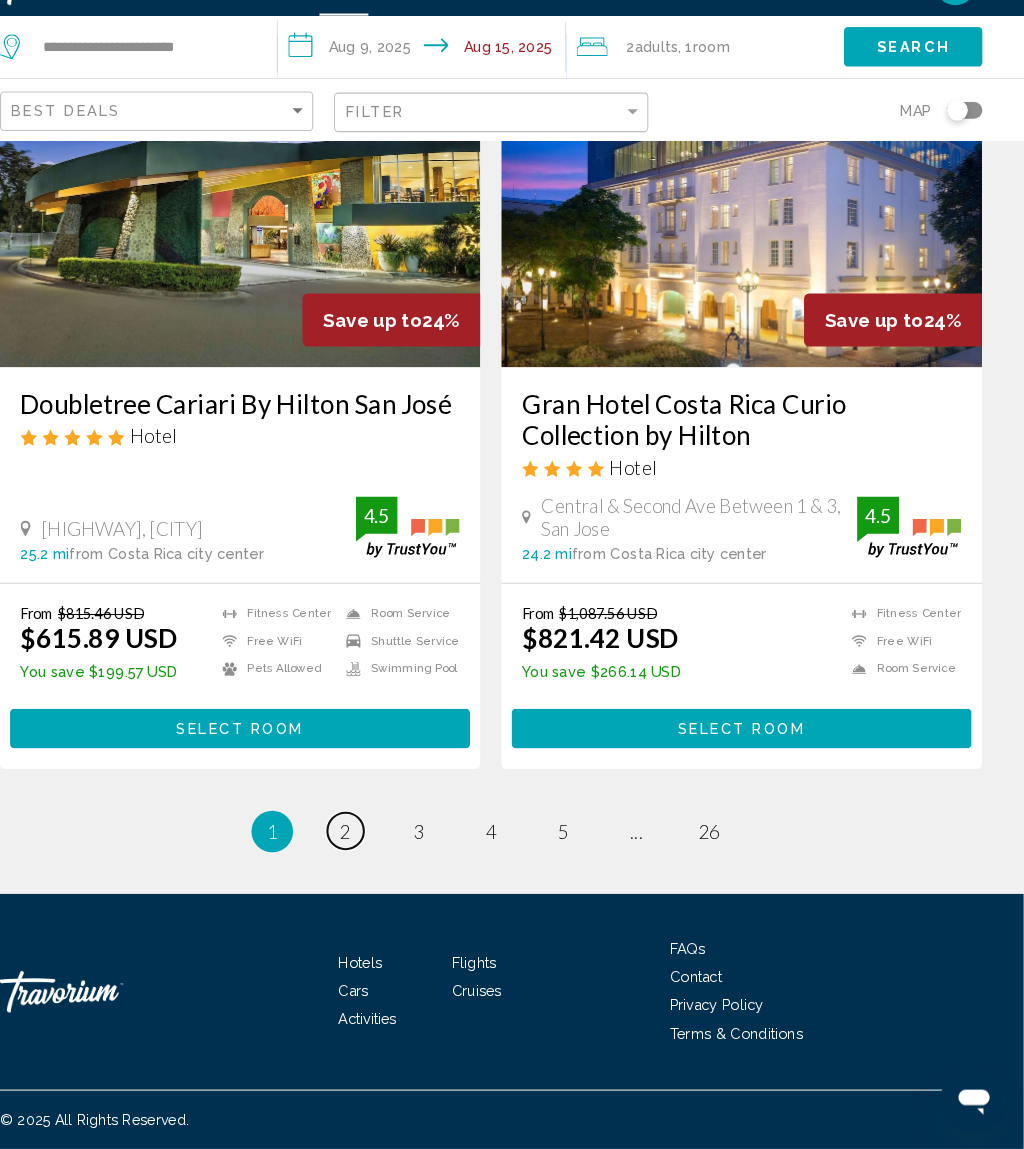 click on "2" at bounding box center (372, 844) 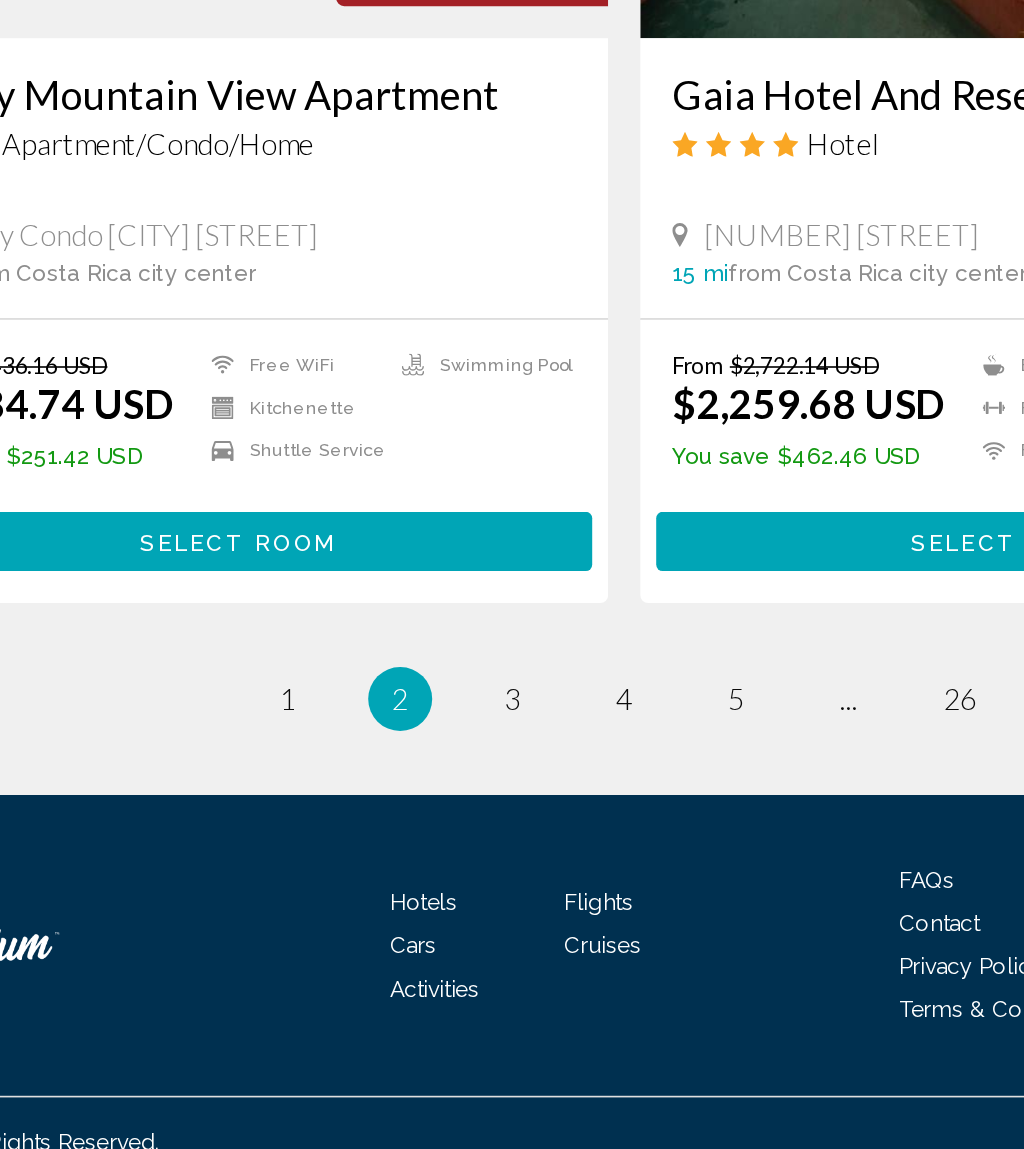 scroll, scrollTop: 3806, scrollLeft: 0, axis: vertical 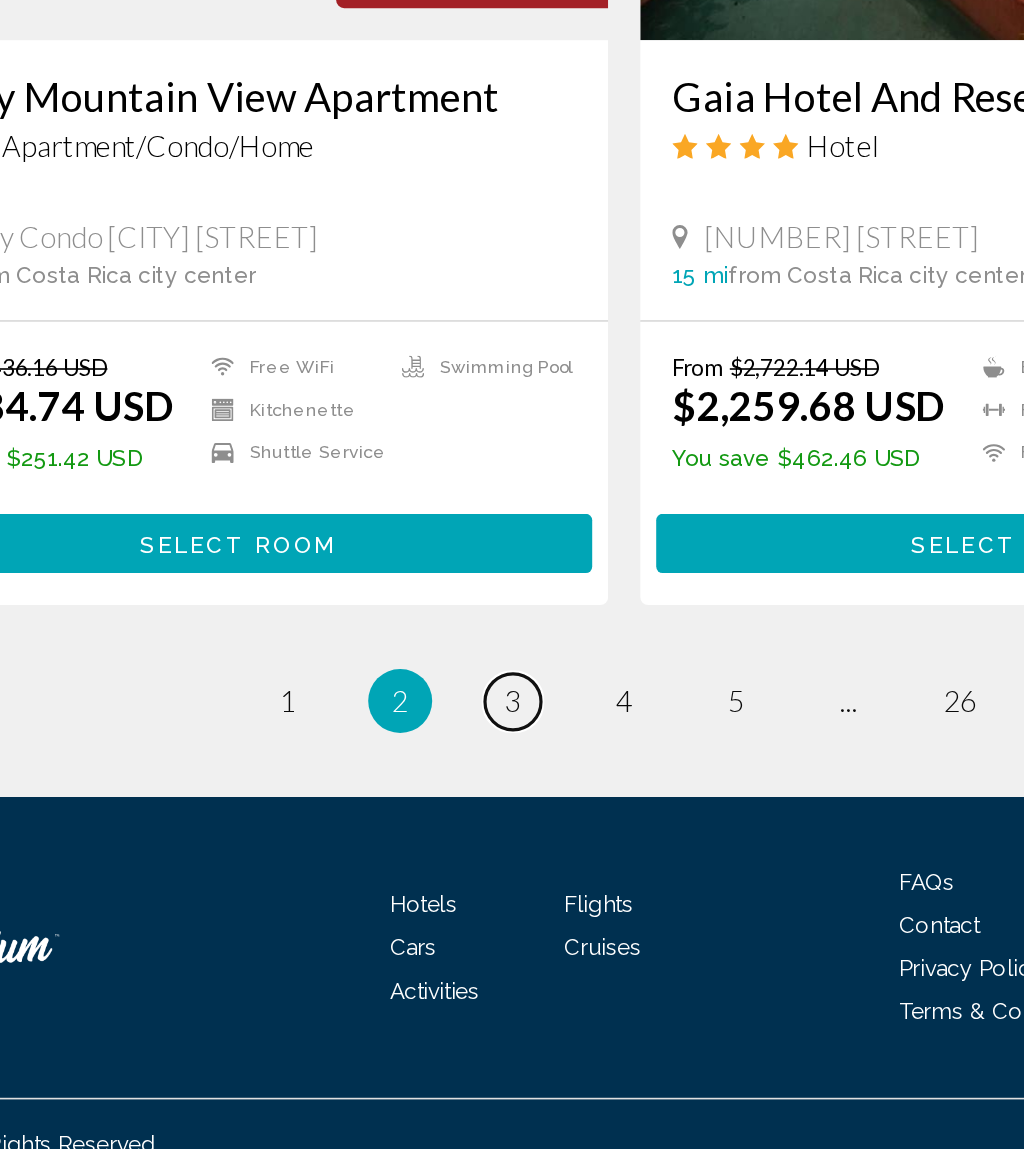 click on "page  3" at bounding box center [302, 869] 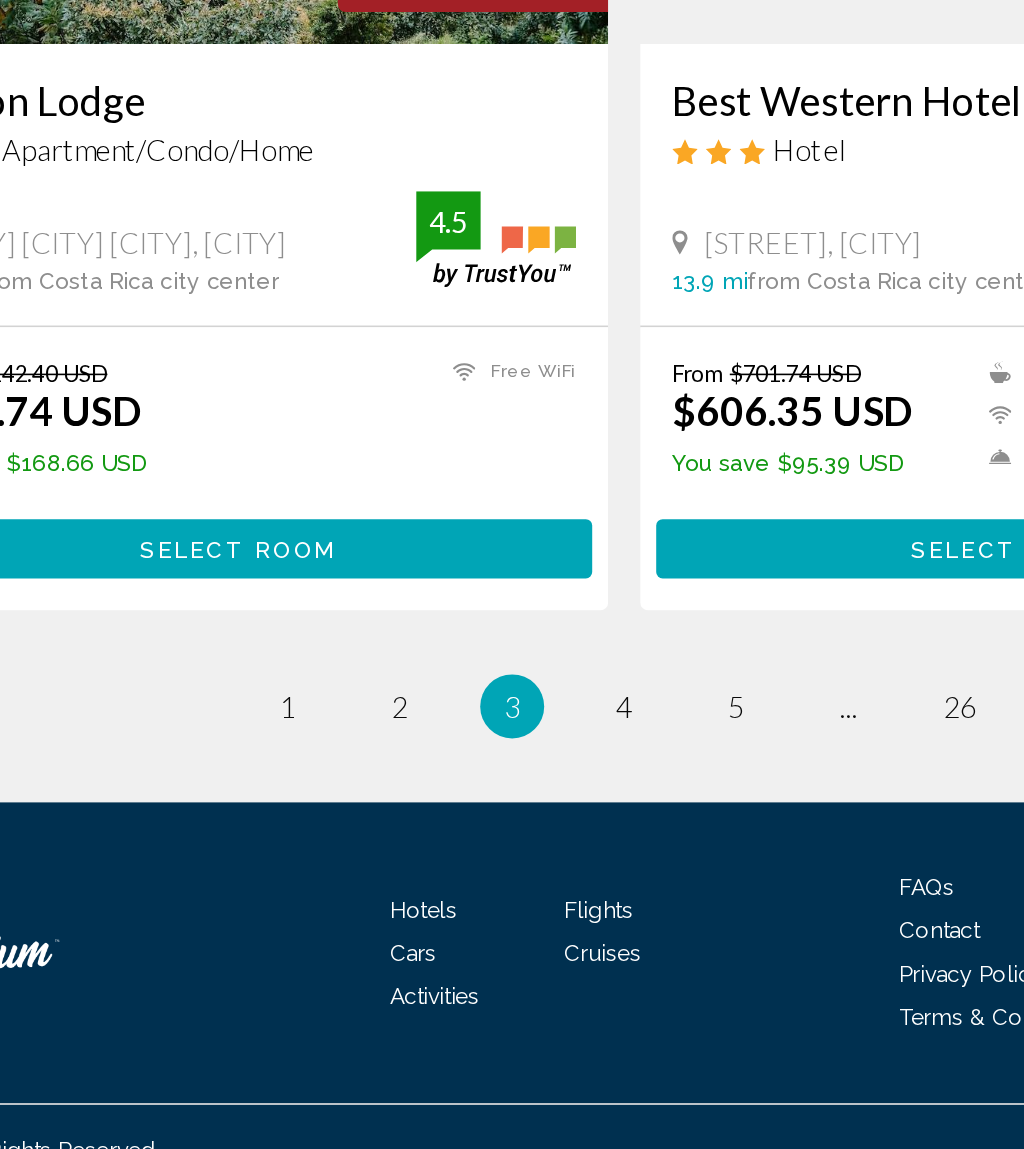 scroll, scrollTop: 3717, scrollLeft: 0, axis: vertical 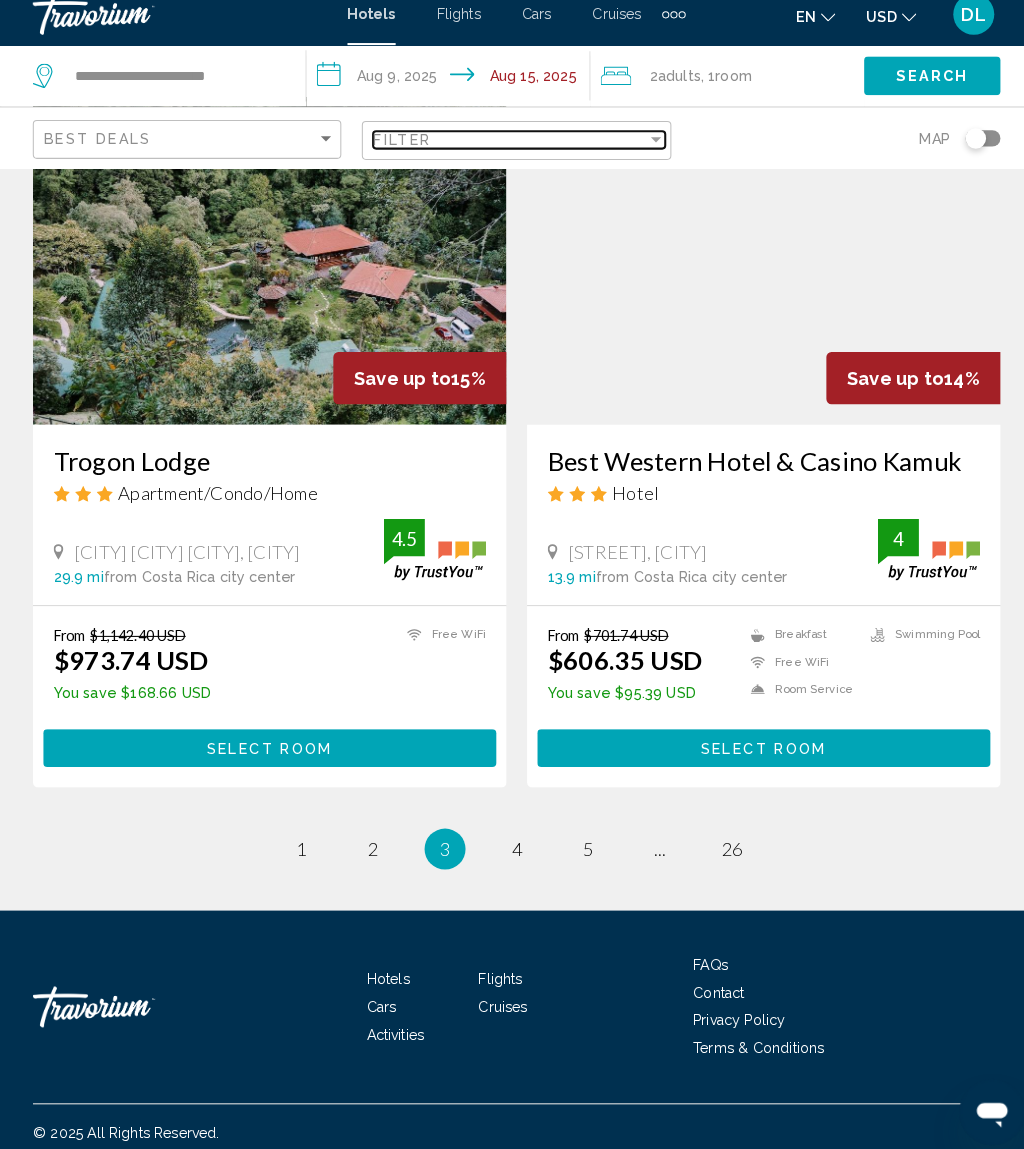 click on "Filter" at bounding box center [505, 152] 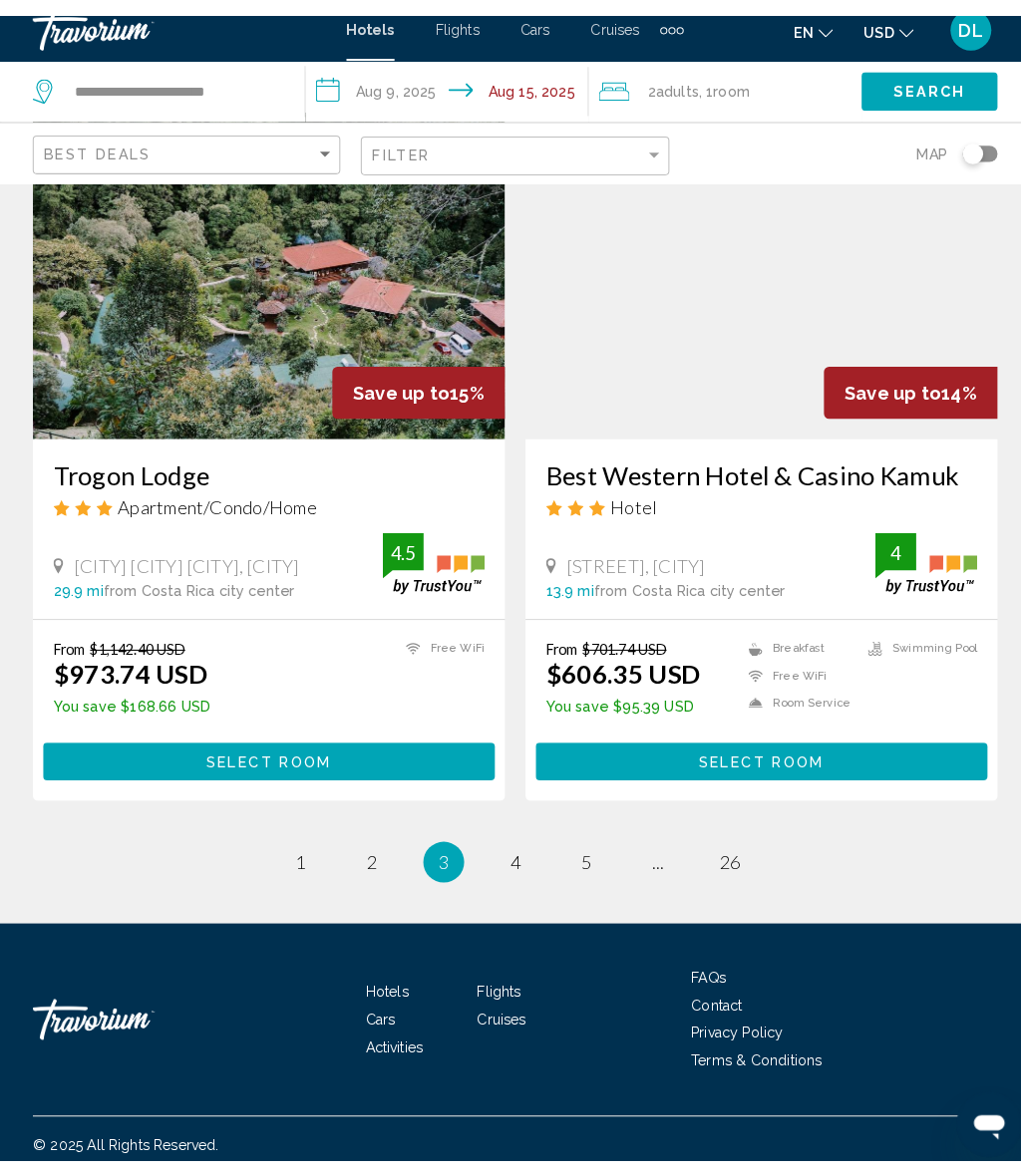 scroll, scrollTop: 3674, scrollLeft: 0, axis: vertical 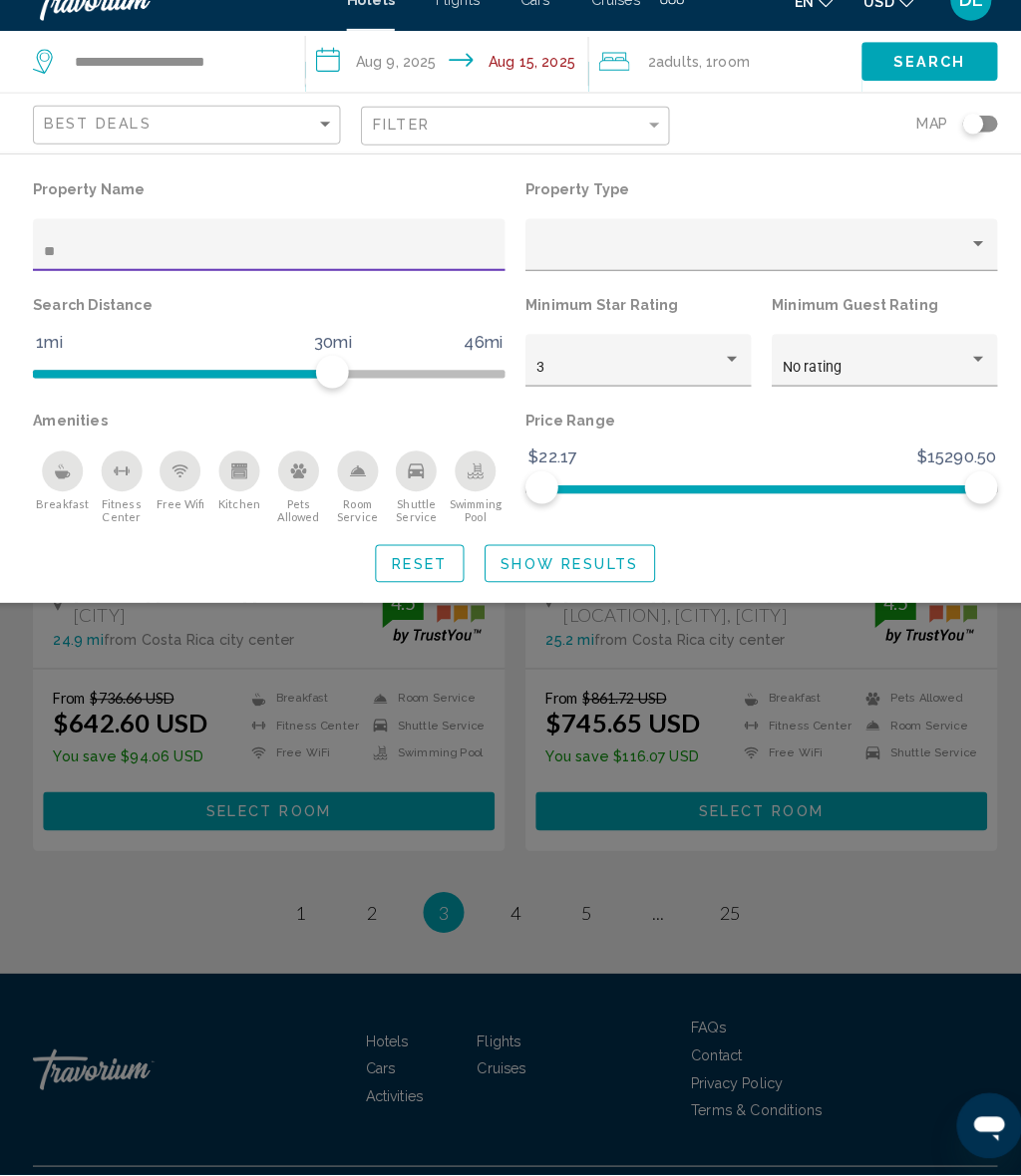 type on "***" 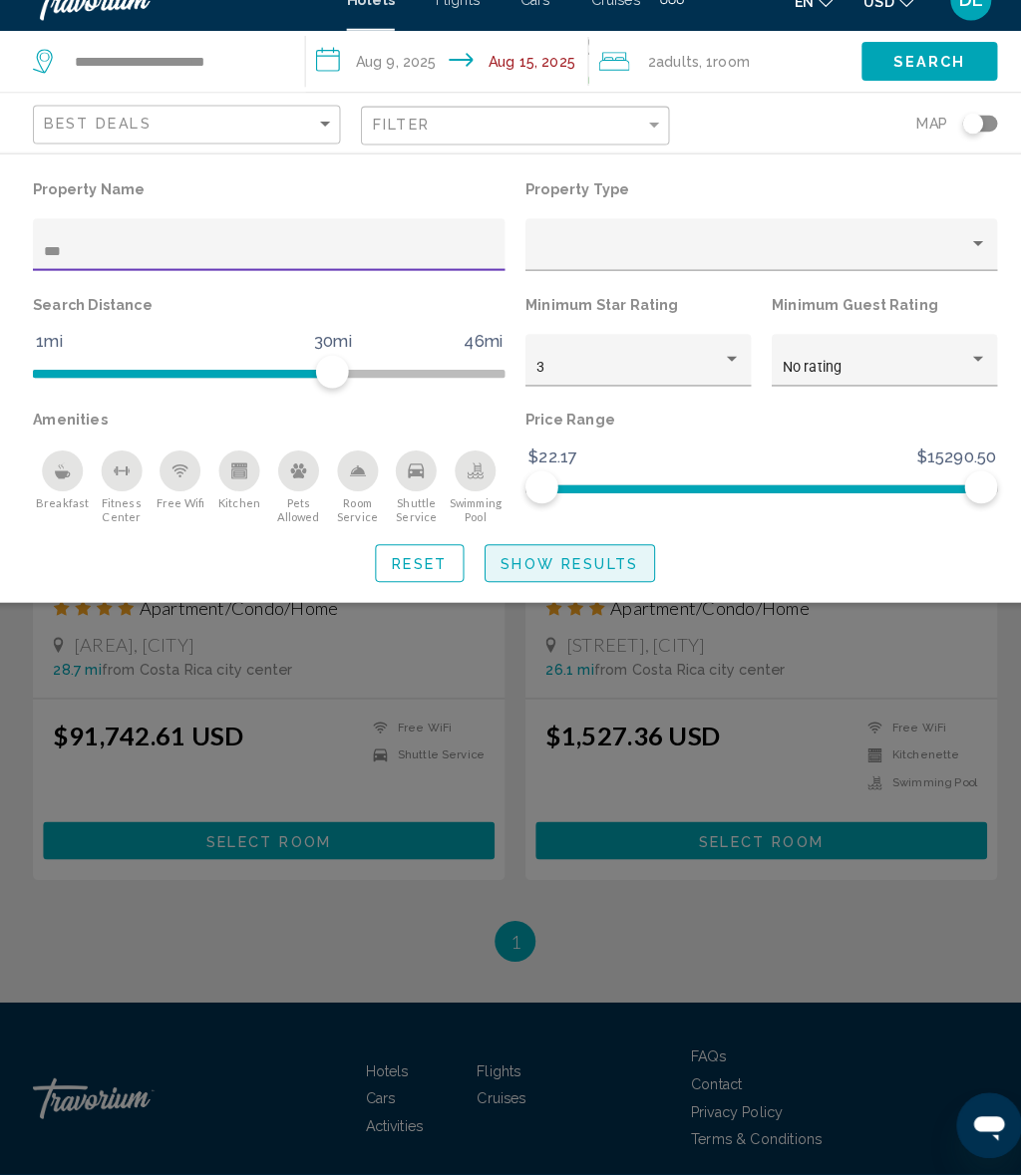 click on "Show Results" at bounding box center [563, 580] 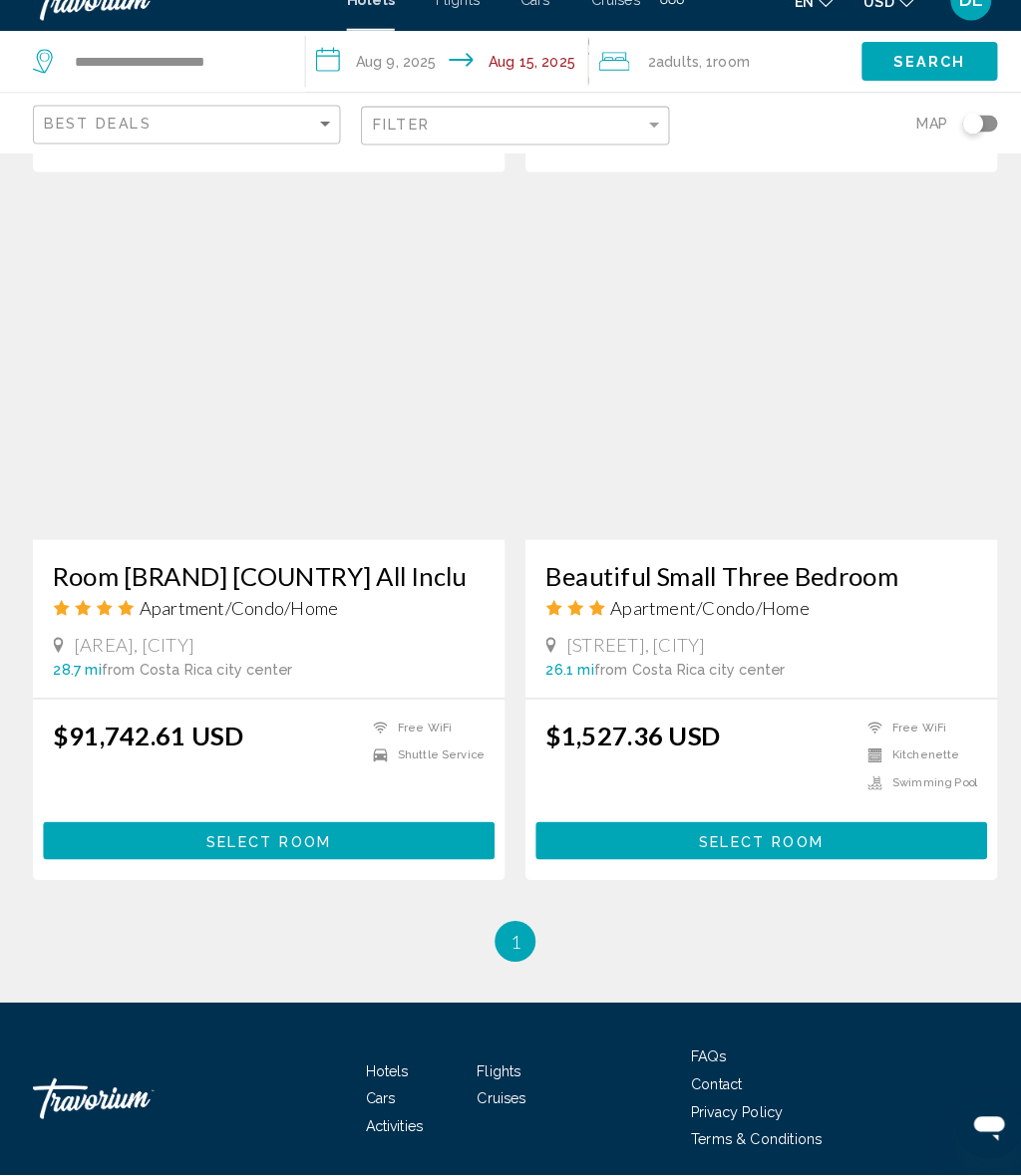 scroll, scrollTop: 2238, scrollLeft: 0, axis: vertical 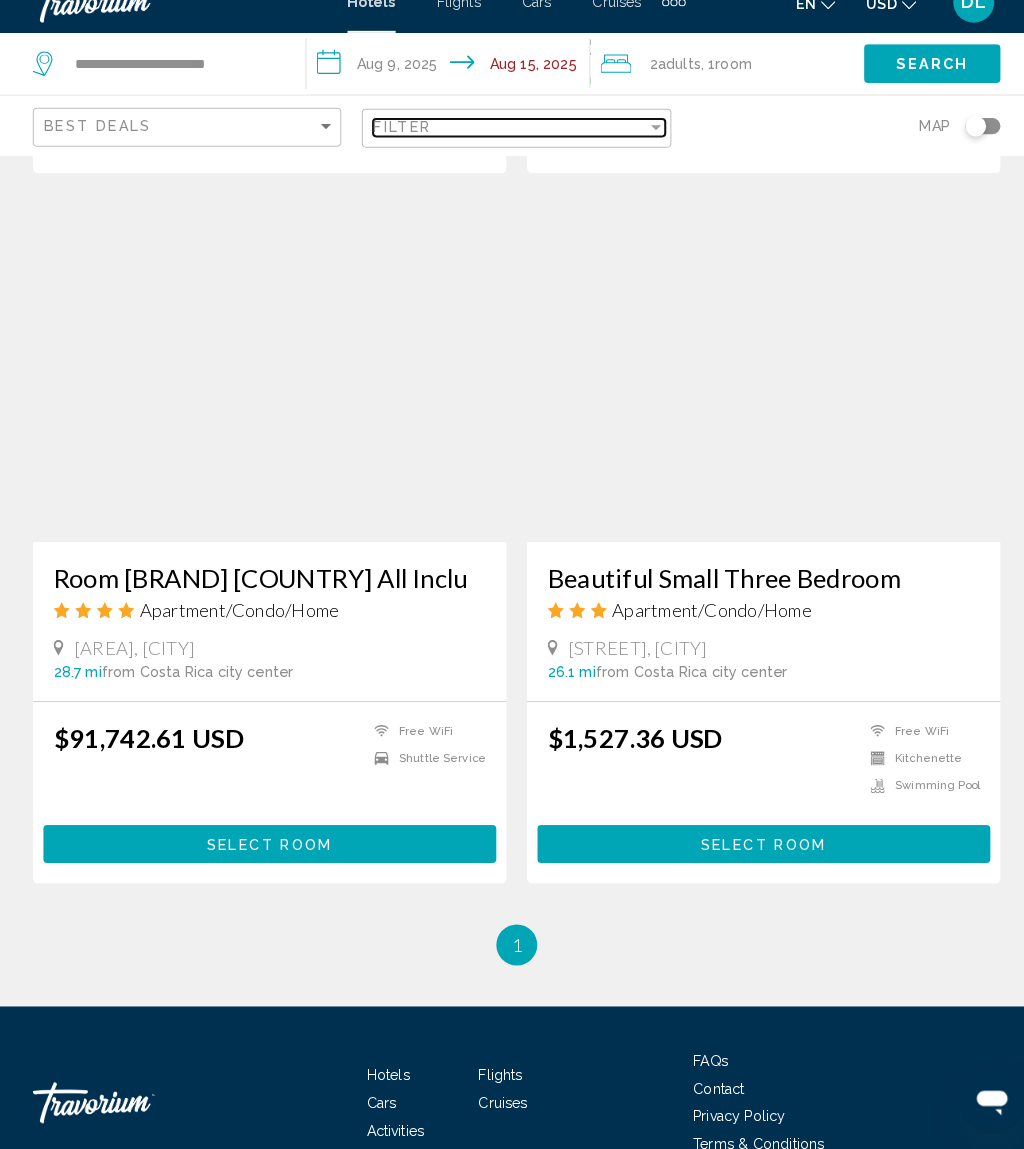 click on "Filter" at bounding box center (505, 152) 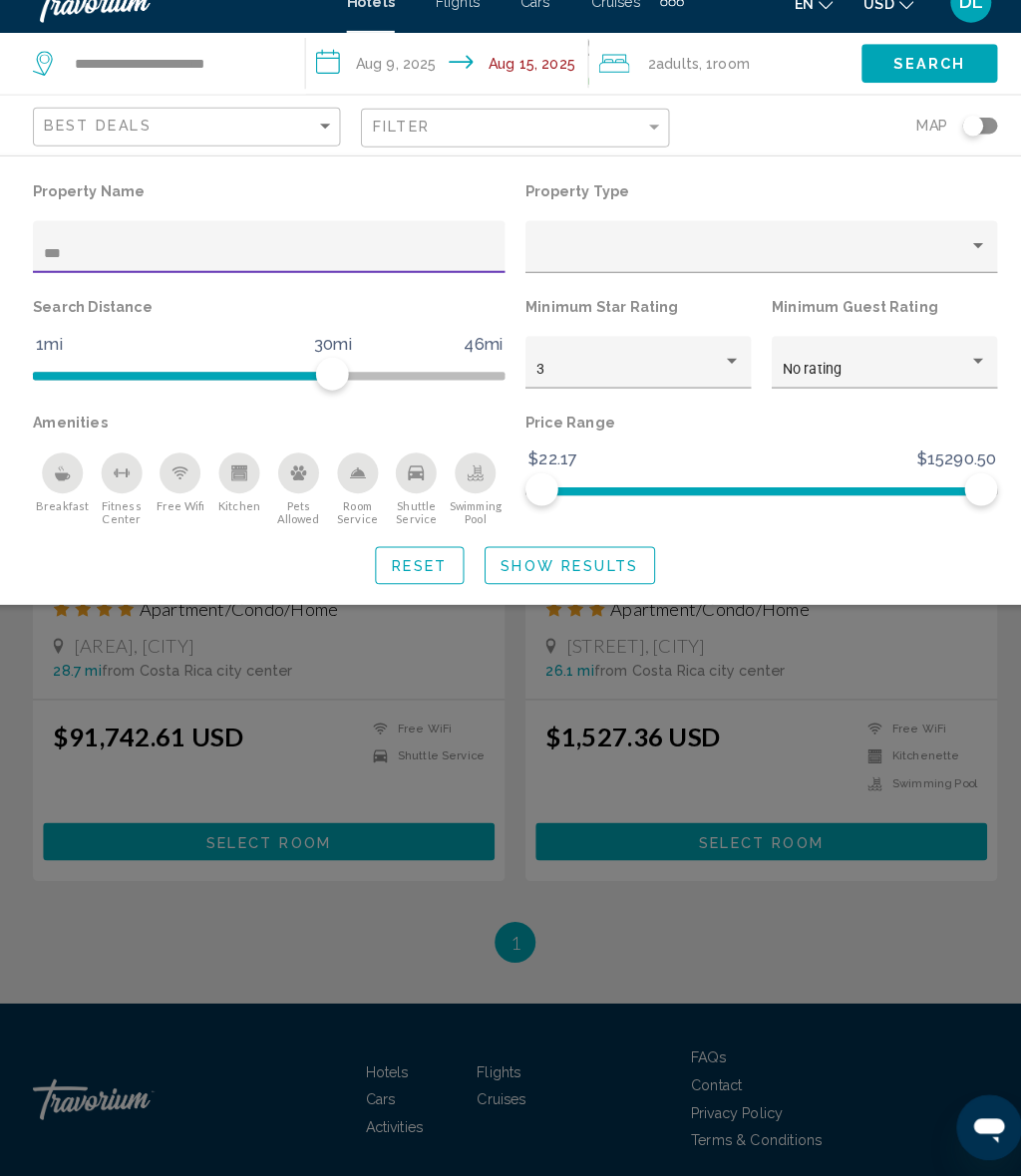 click on "***" at bounding box center (270, 276) 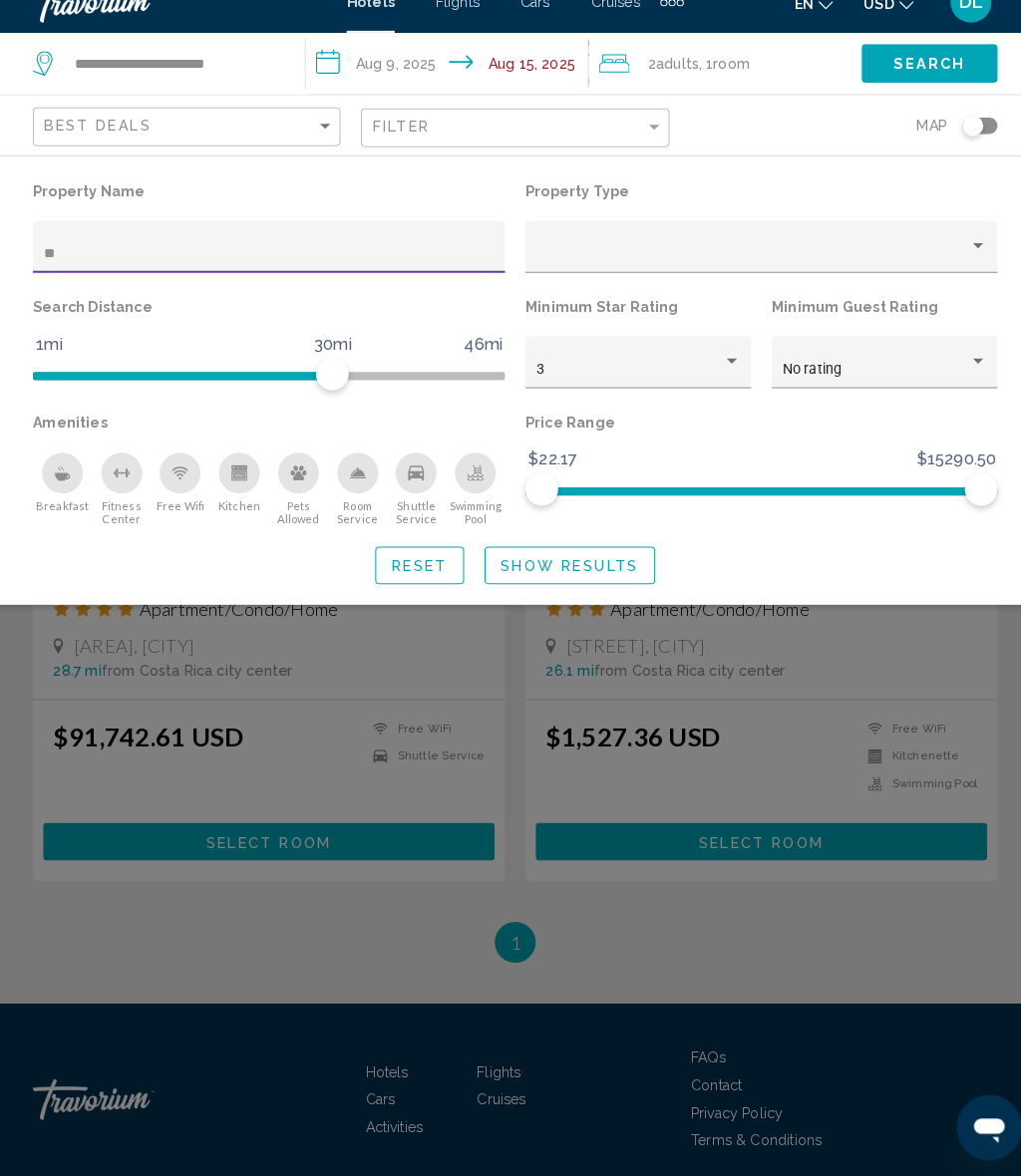 type on "*" 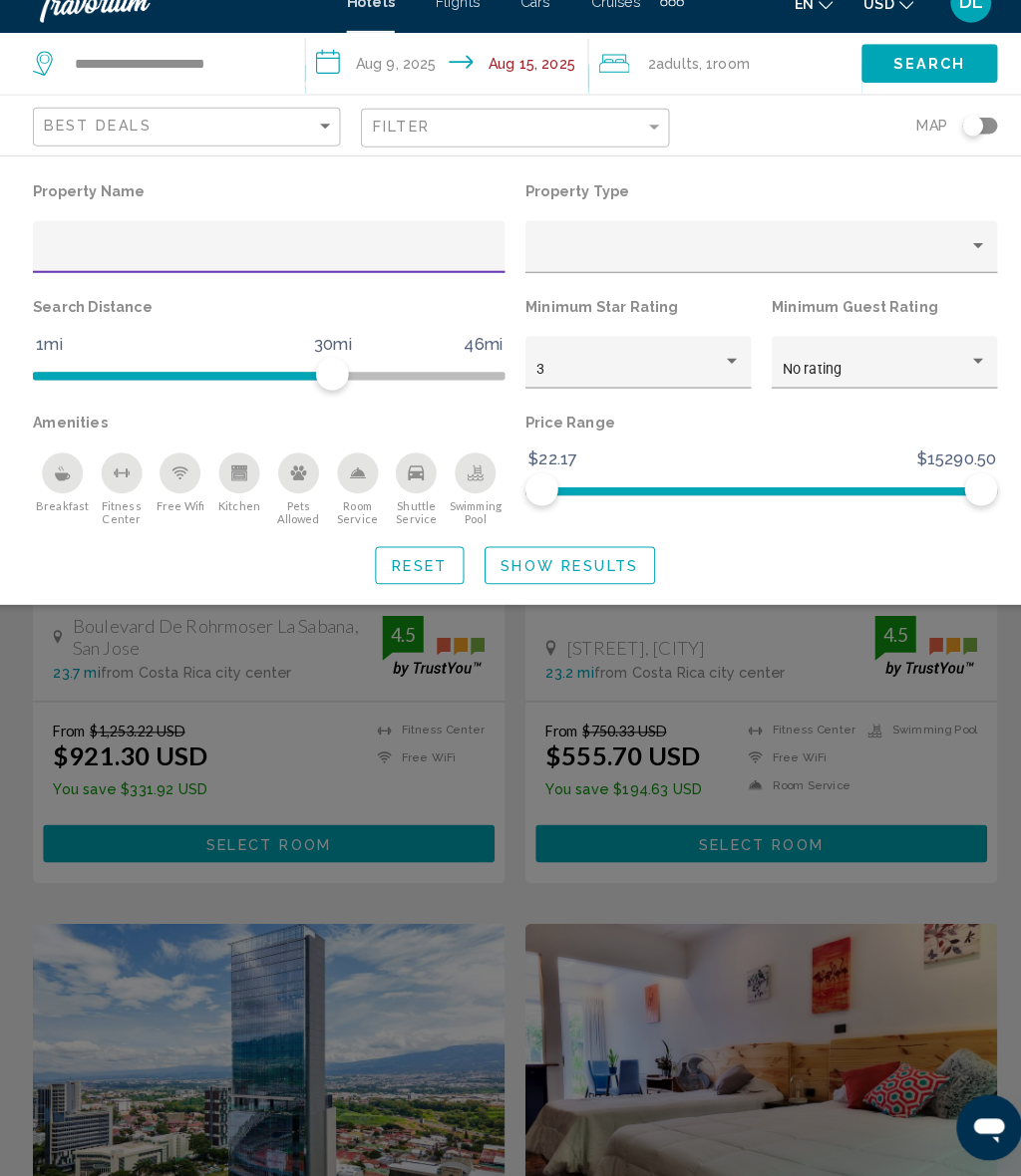 scroll, scrollTop: 2219, scrollLeft: 0, axis: vertical 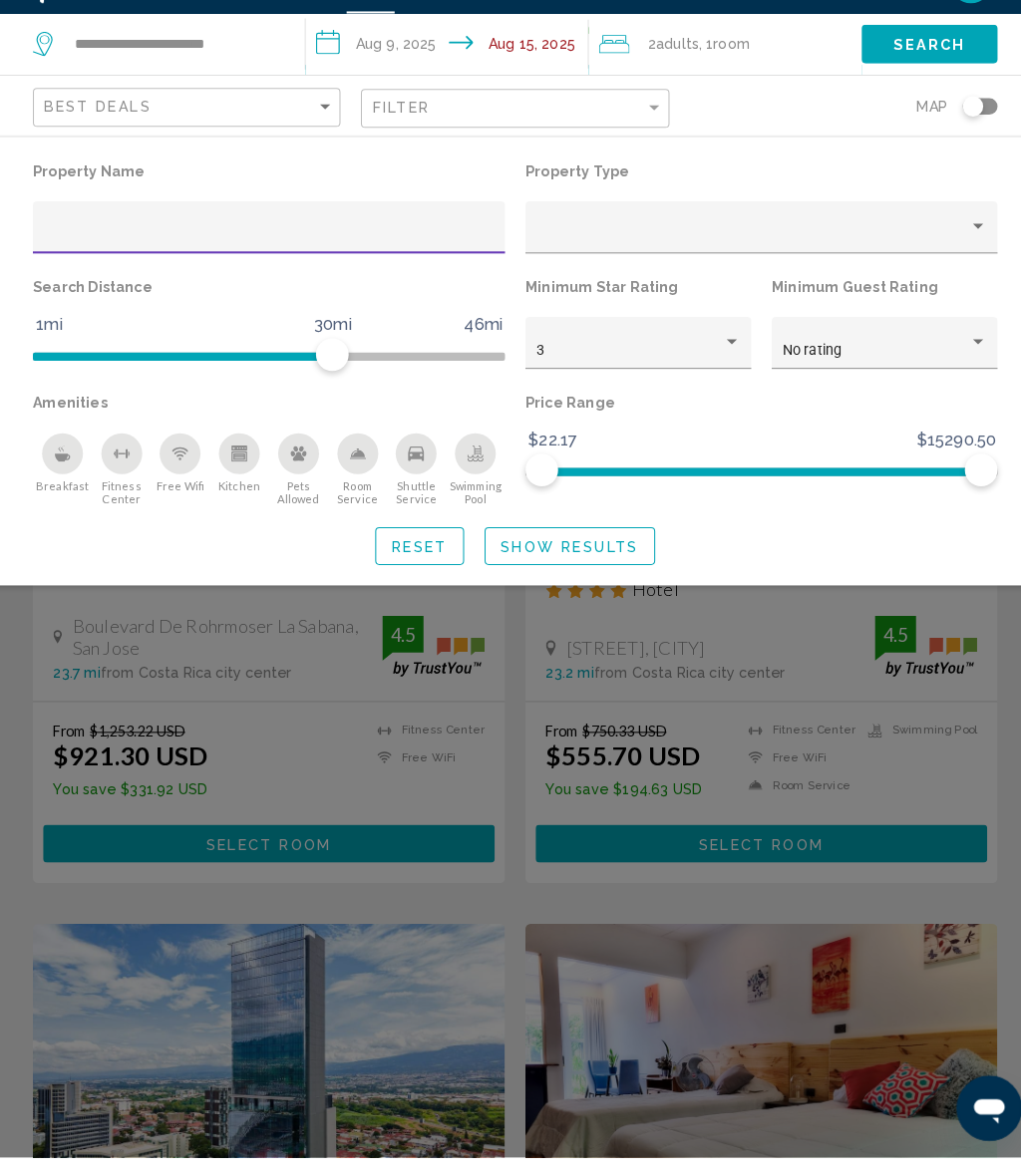click on "Show Results" at bounding box center (563, 579) 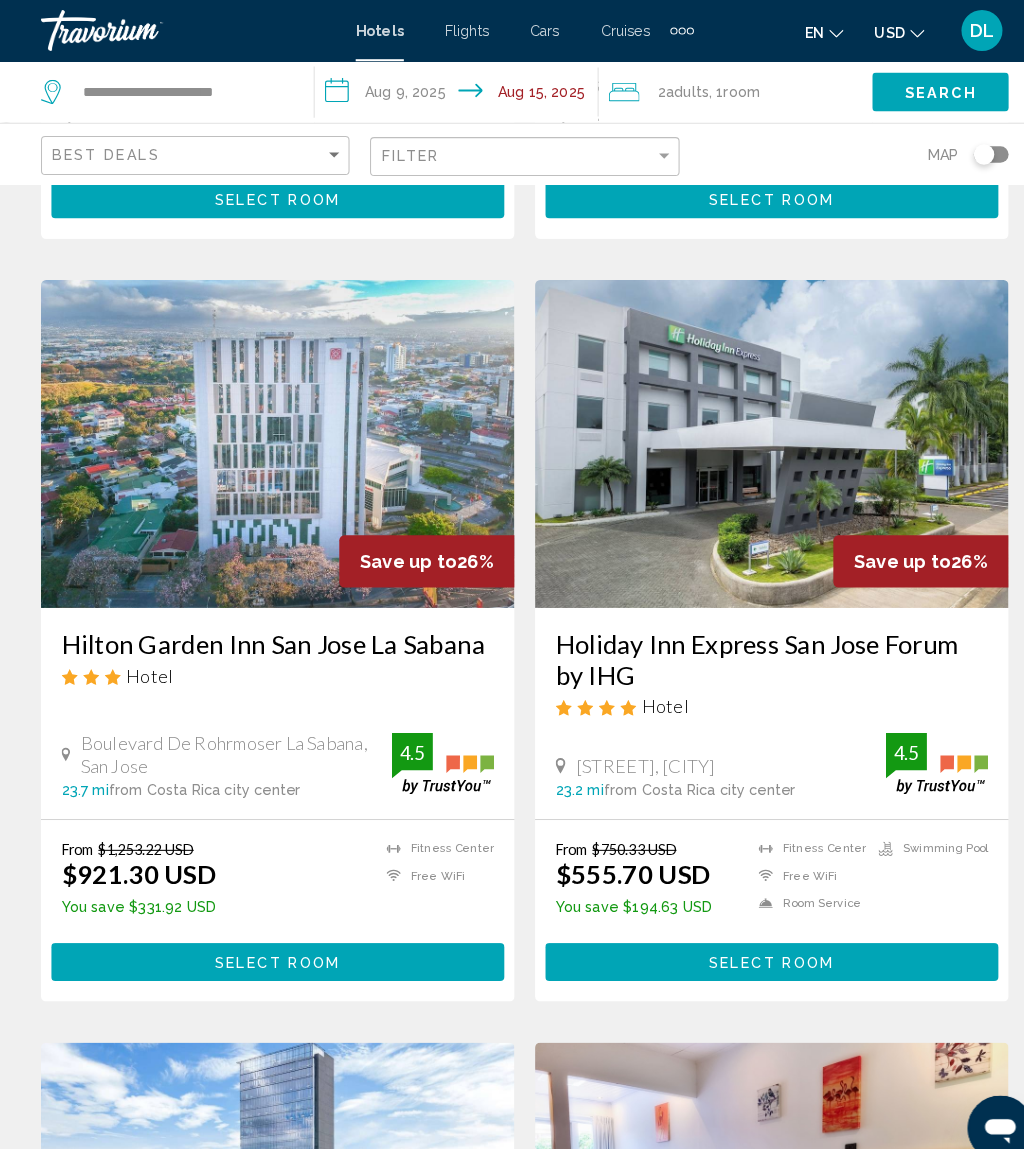 scroll, scrollTop: 2153, scrollLeft: 0, axis: vertical 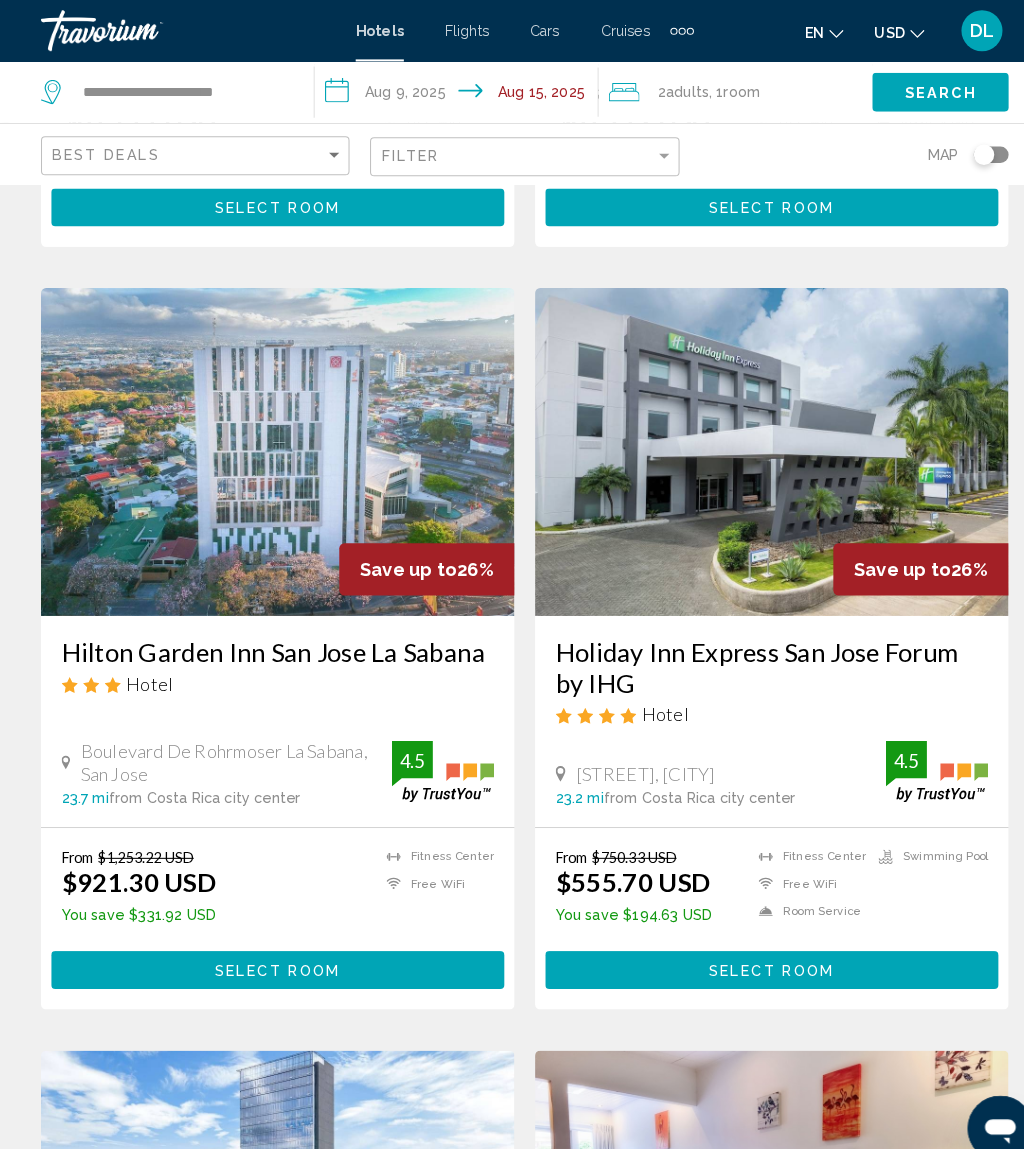 click on "**********" at bounding box center [449, 93] 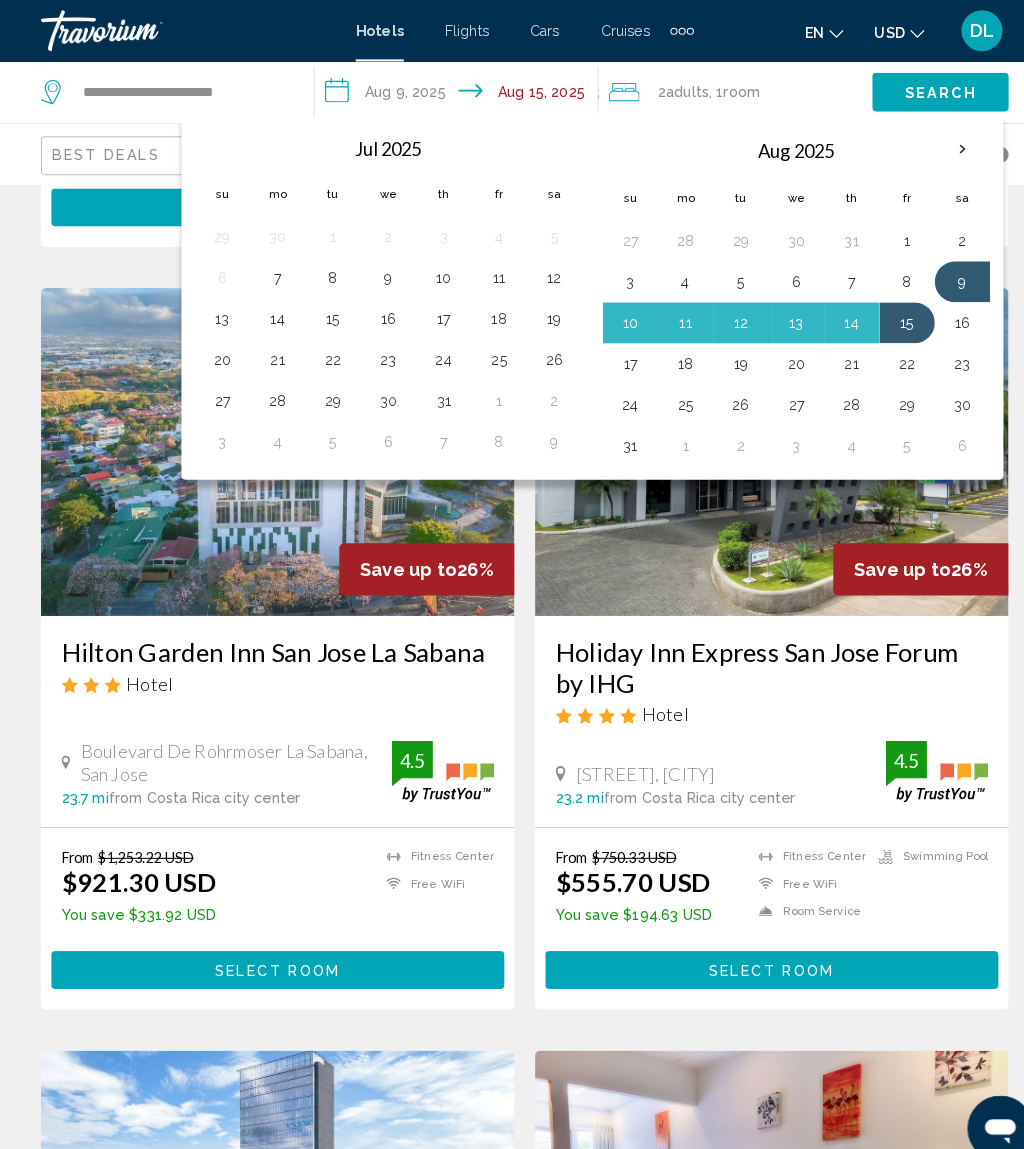 click on "13" at bounding box center (777, 315) 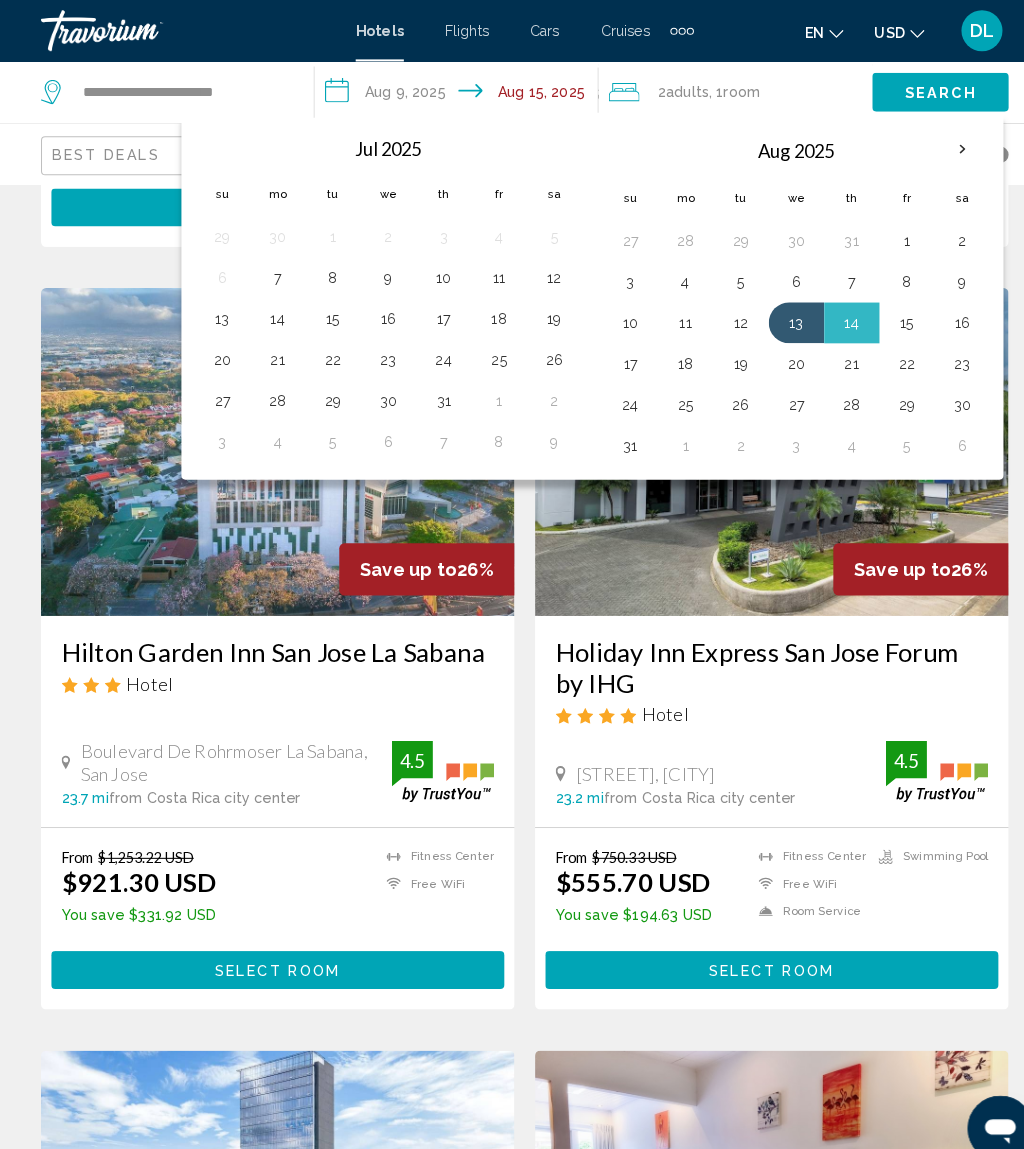 click on "18" at bounding box center [669, 355] 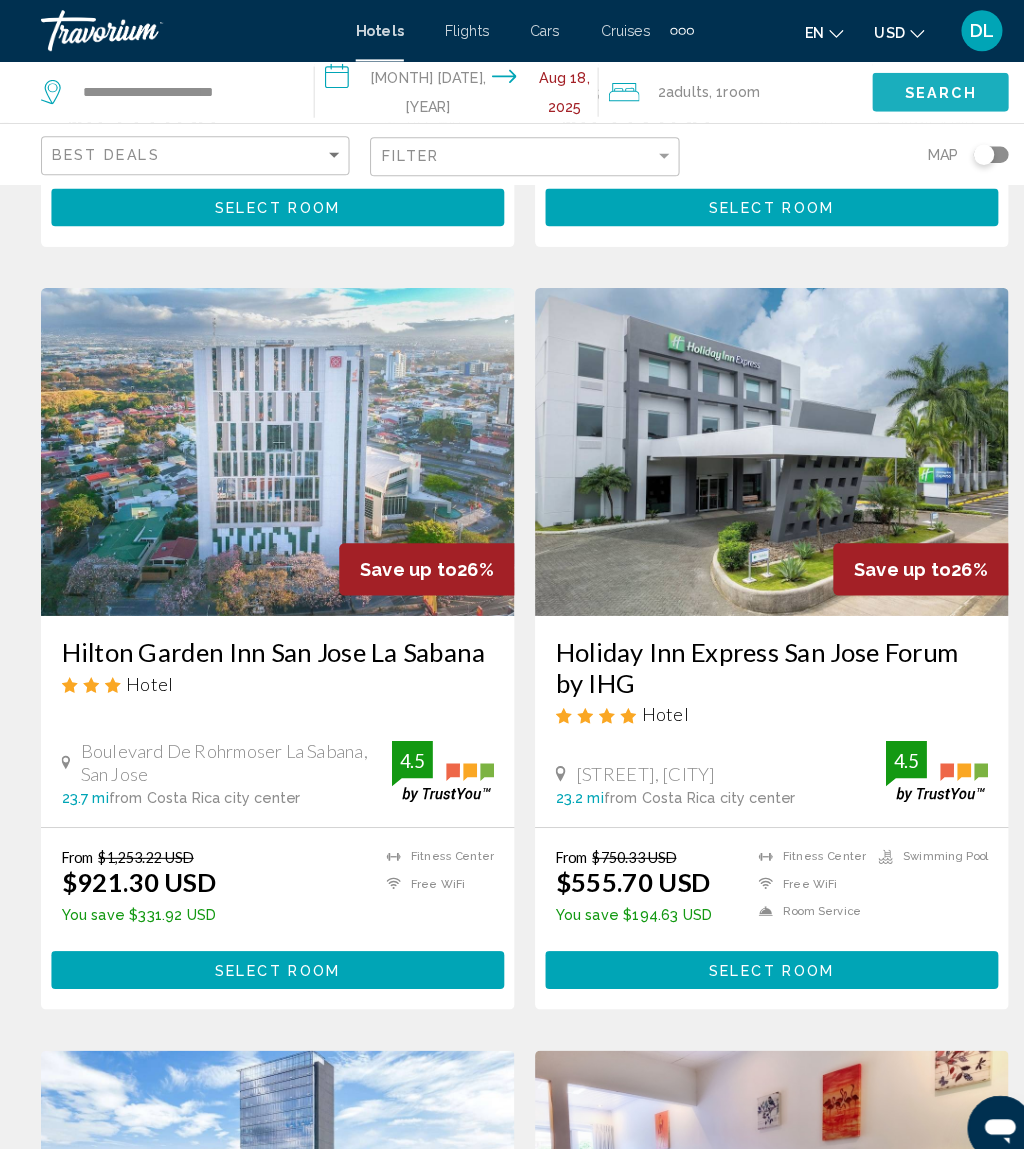 click on "Search" at bounding box center [917, 91] 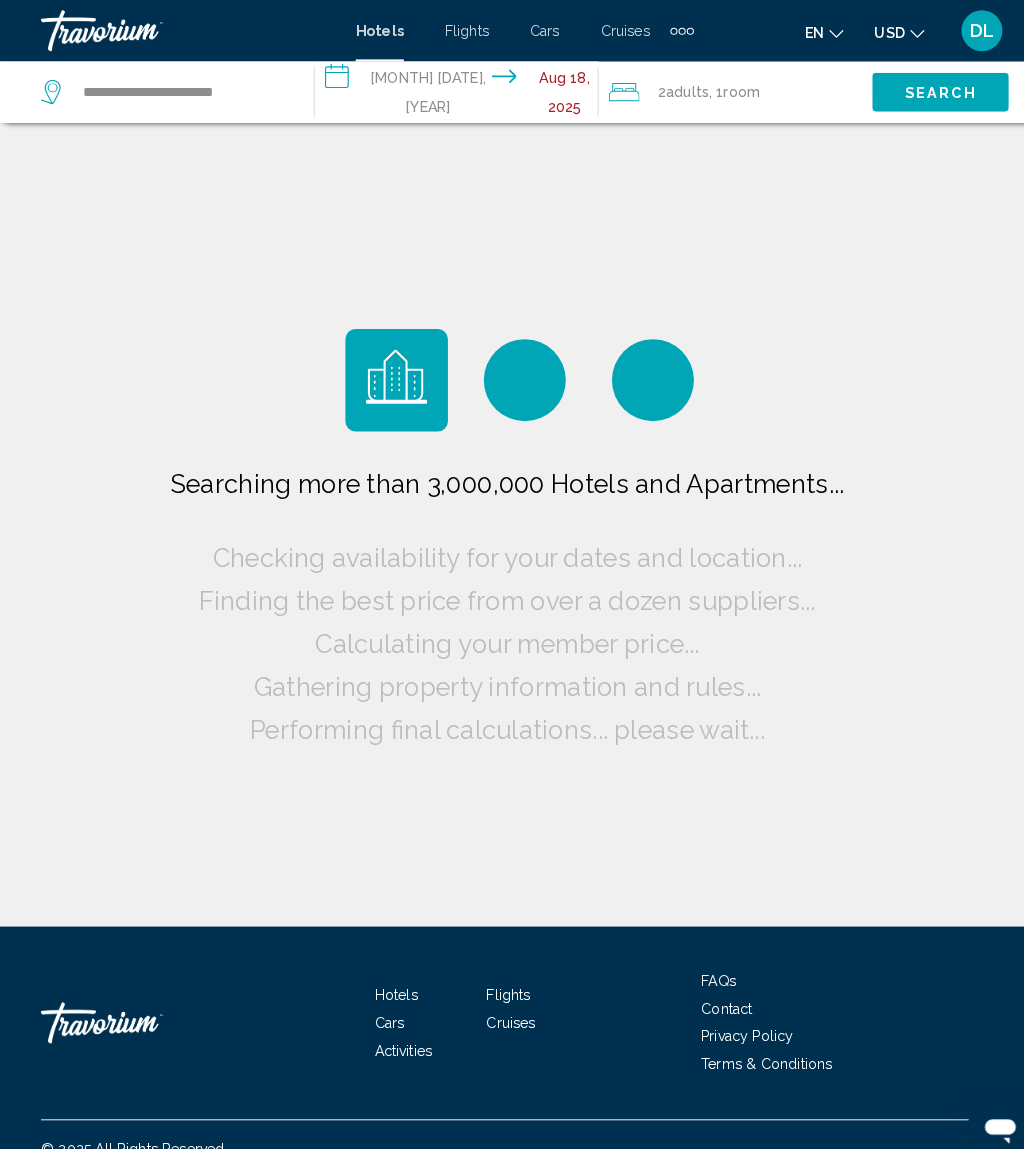 scroll, scrollTop: 0, scrollLeft: 0, axis: both 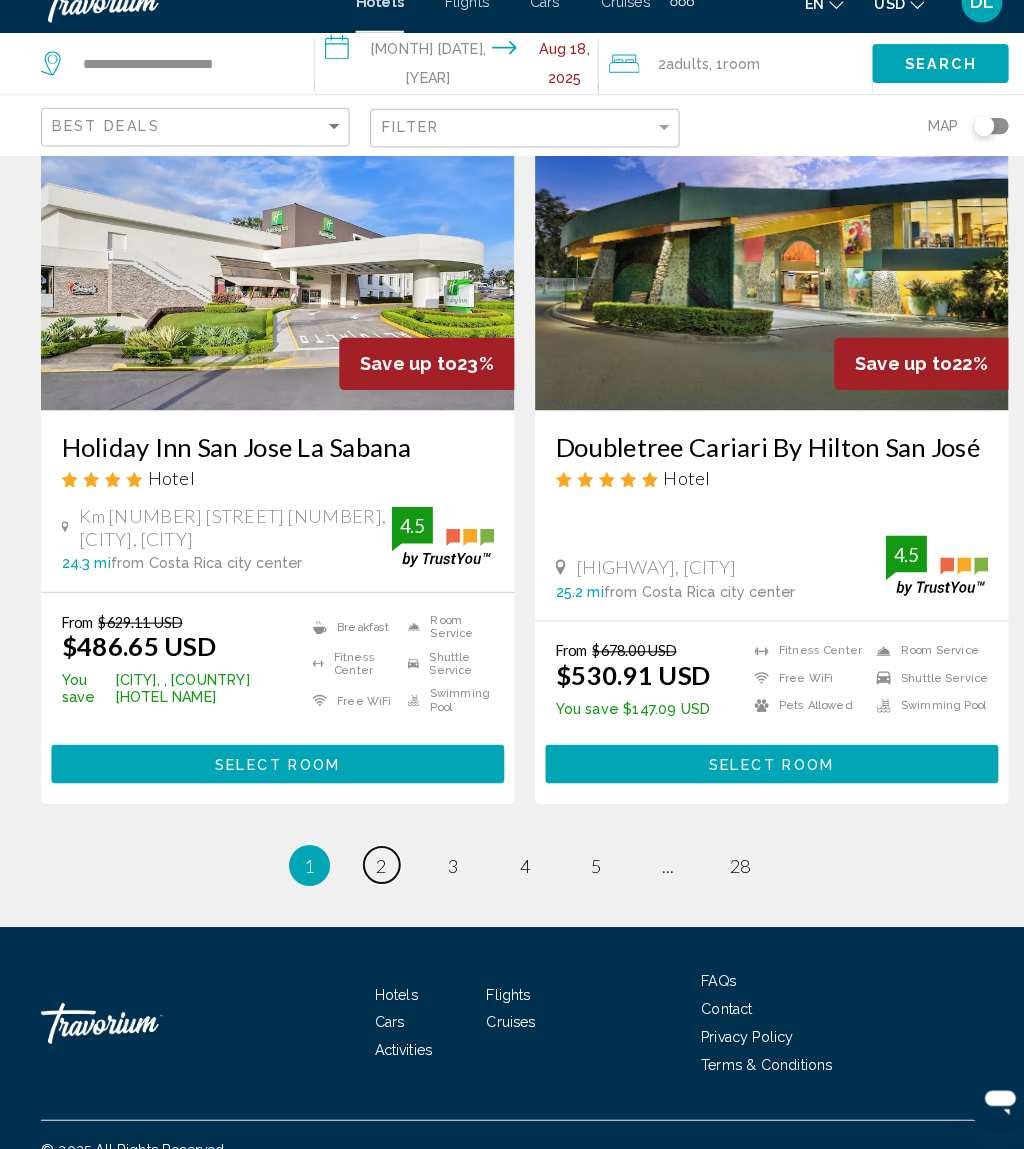 click on "page  2" at bounding box center [372, 871] 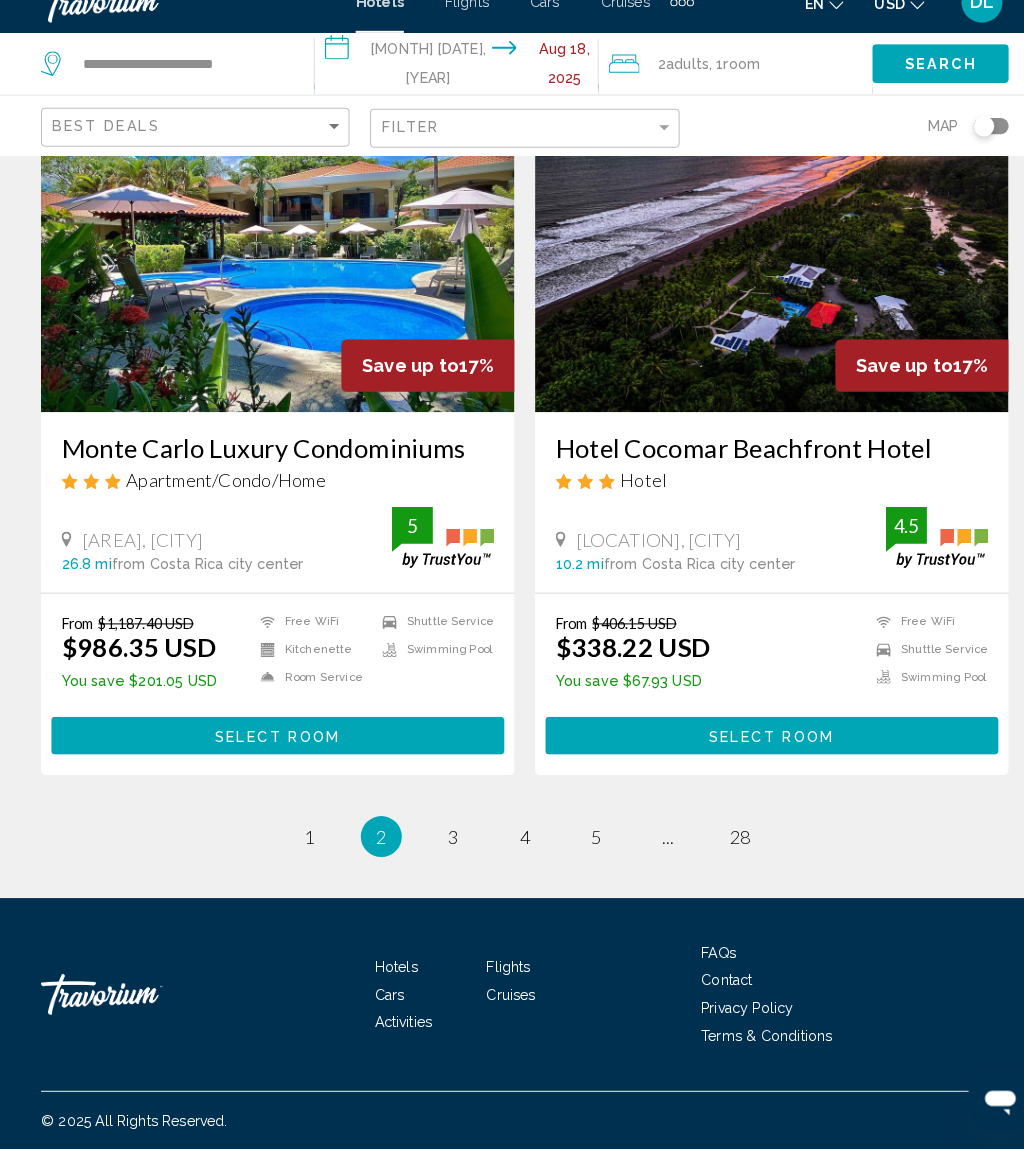 scroll, scrollTop: 3807, scrollLeft: 0, axis: vertical 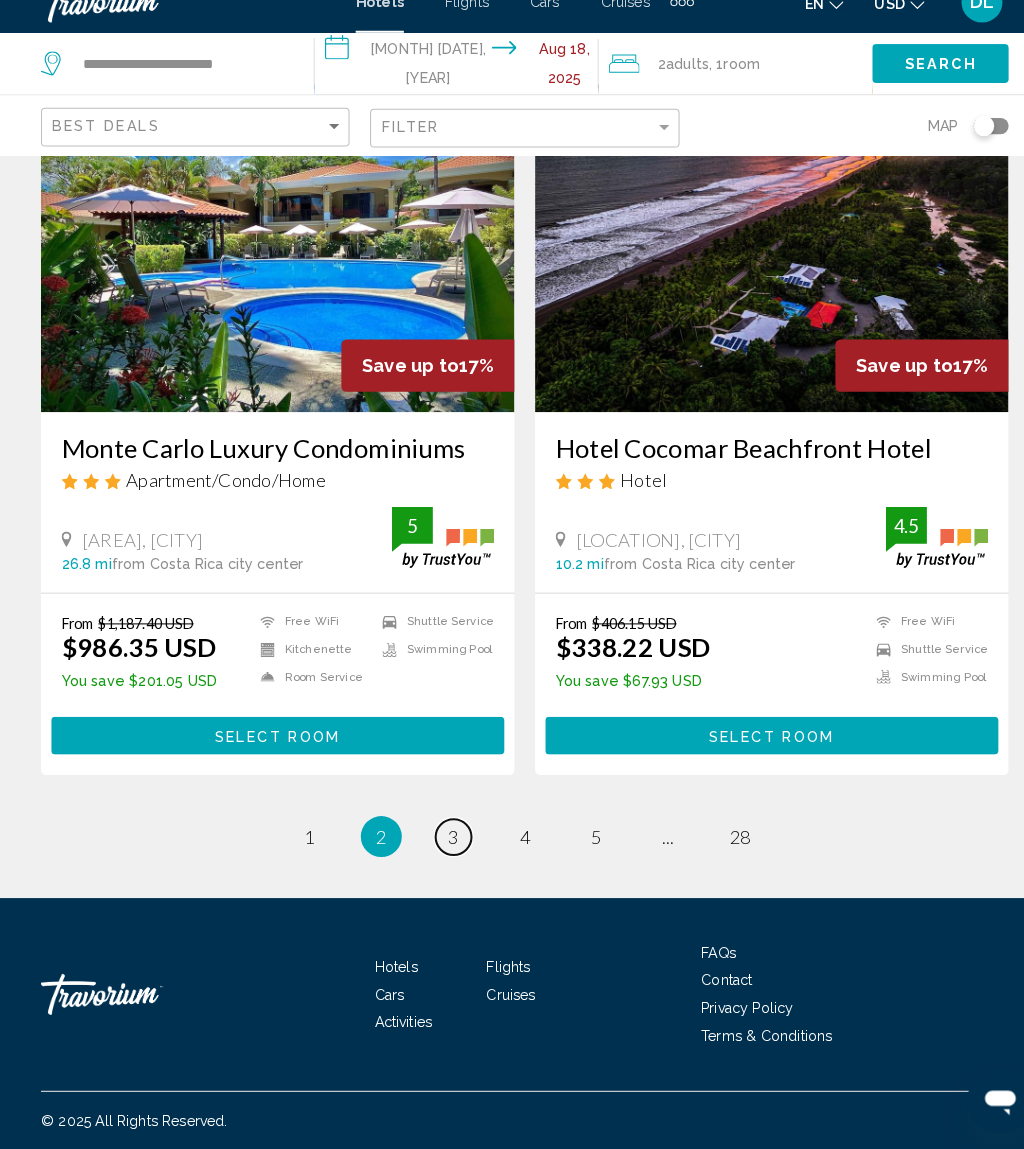 click on "page  3" at bounding box center [302, 844] 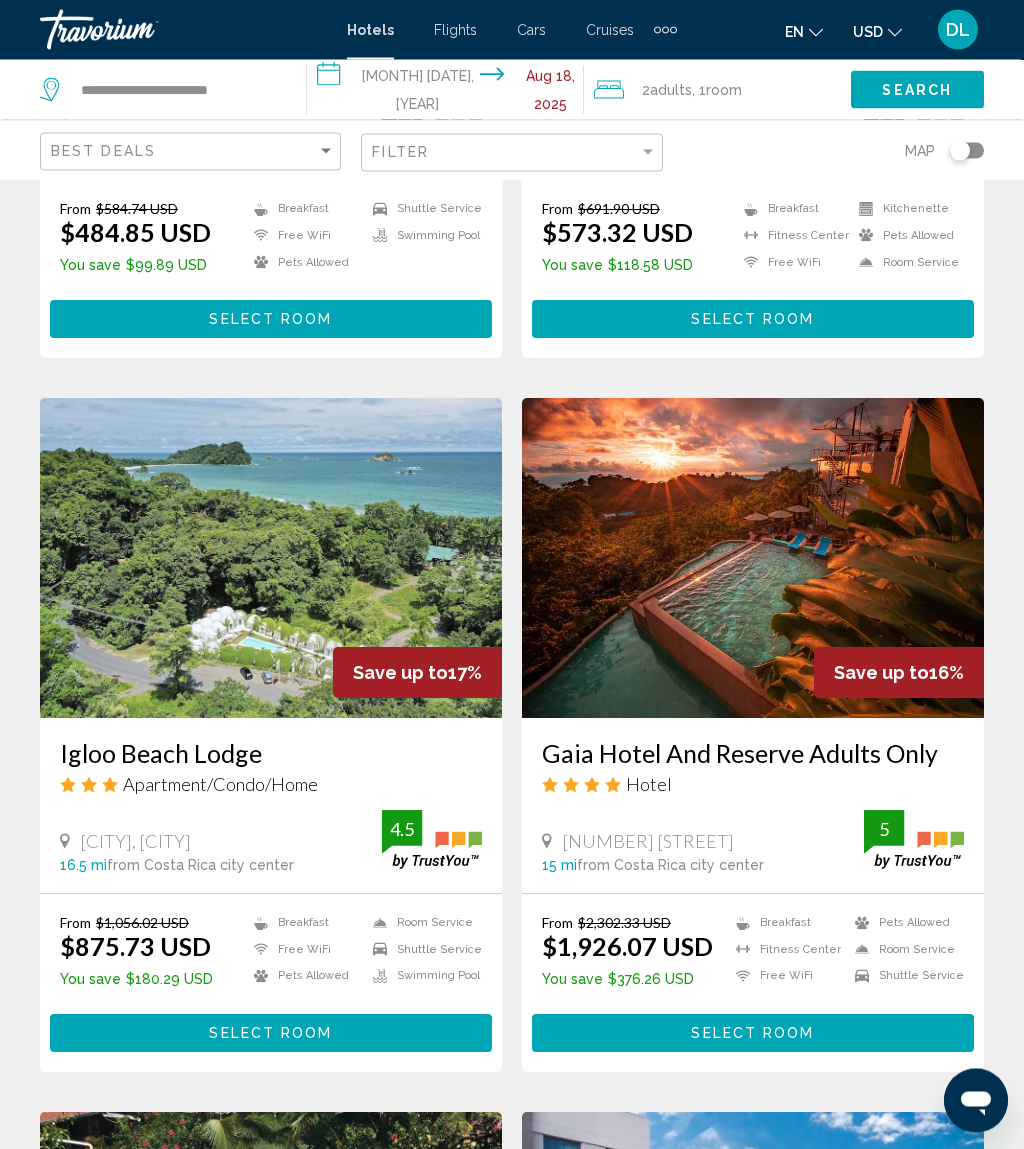 scroll, scrollTop: 0, scrollLeft: 0, axis: both 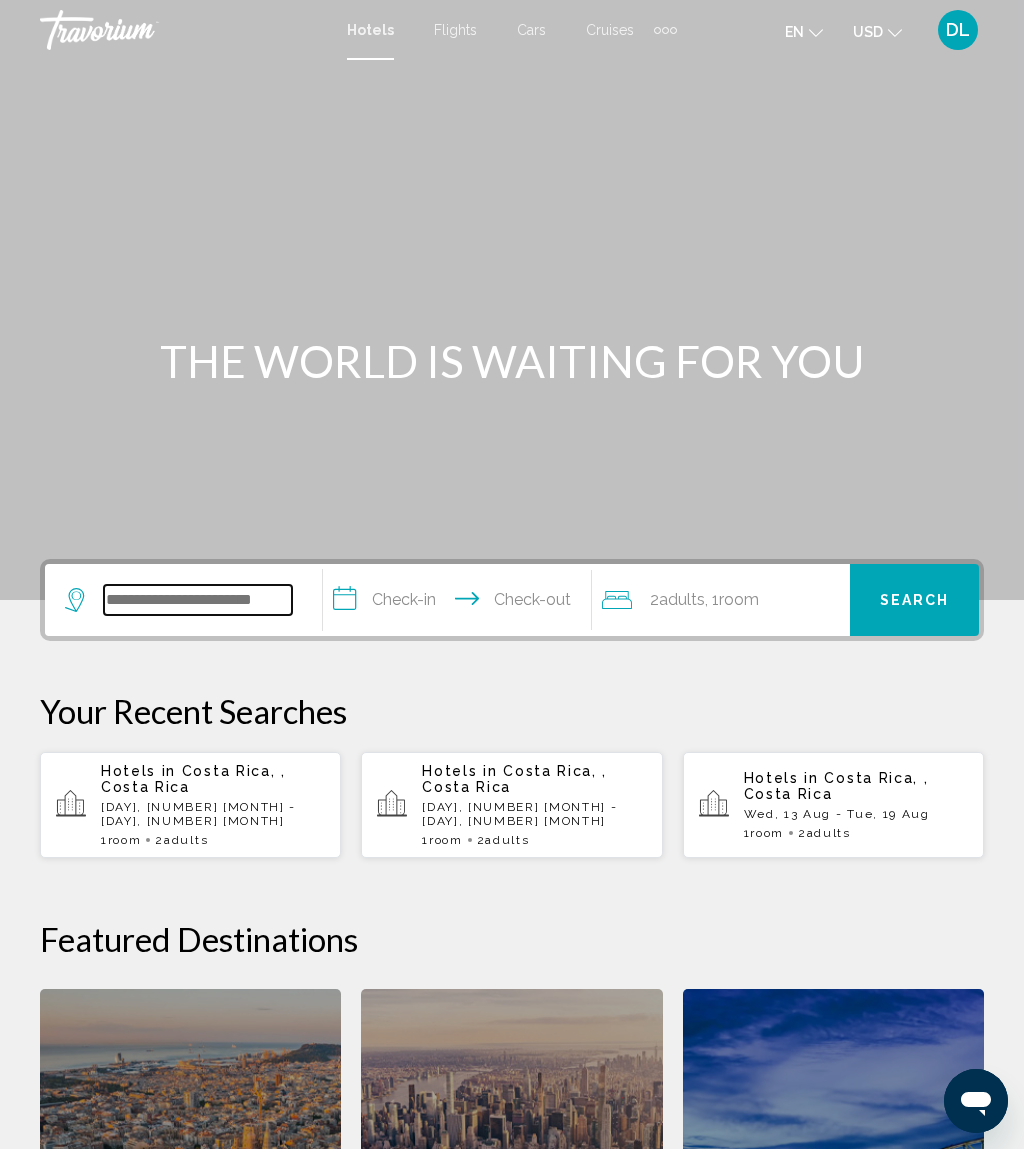 click at bounding box center [198, 600] 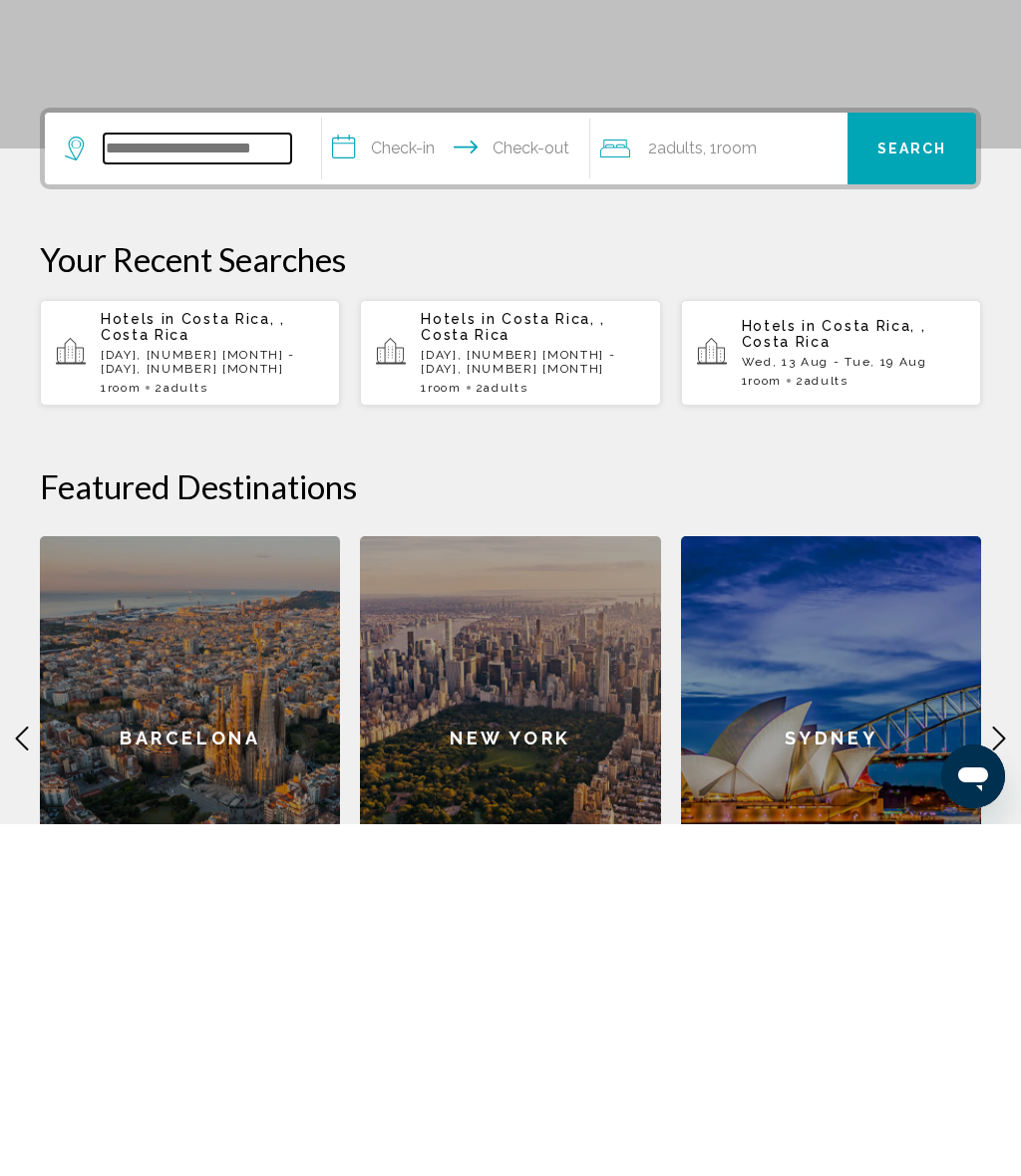 scroll, scrollTop: 141, scrollLeft: 0, axis: vertical 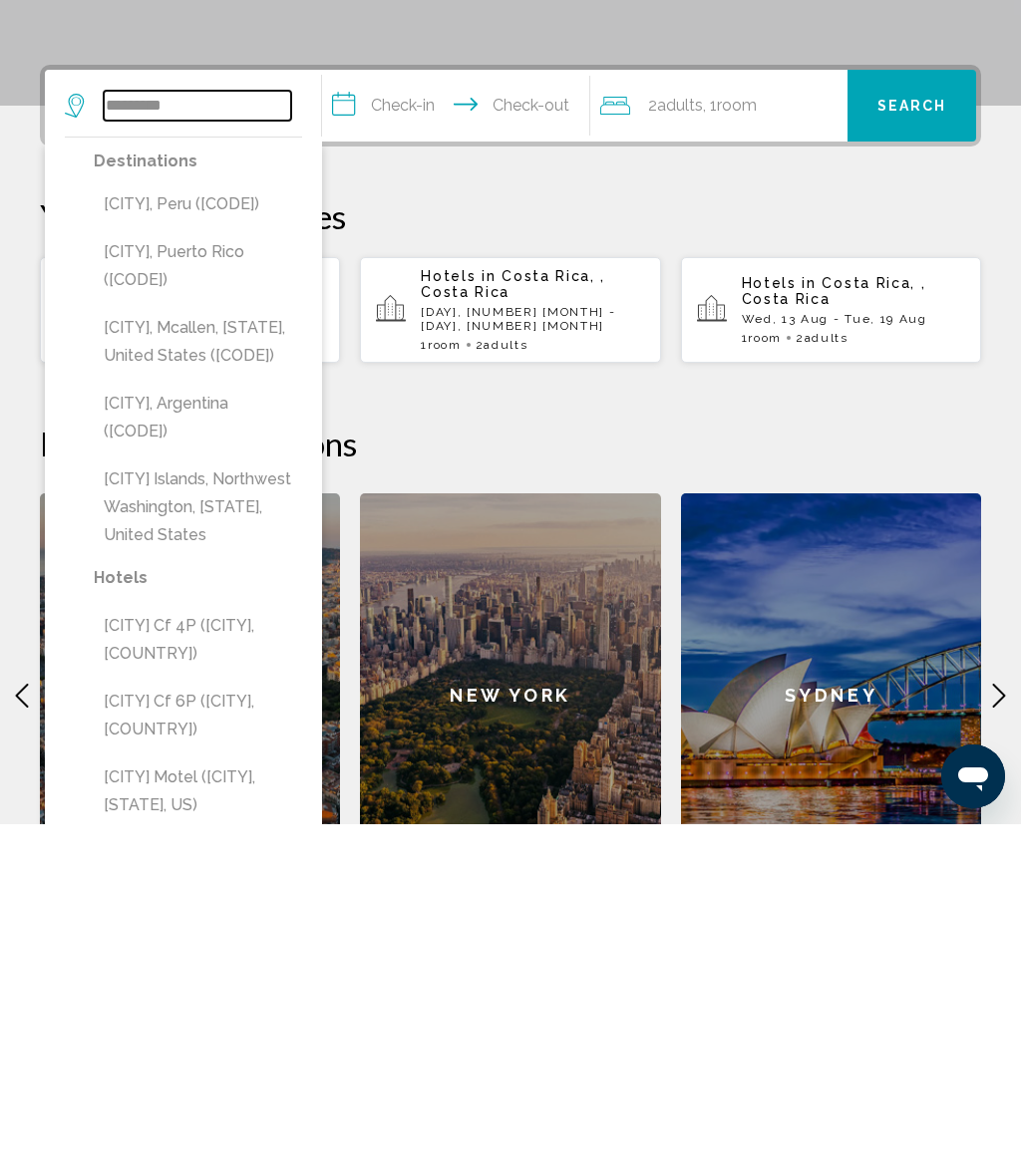type on "********" 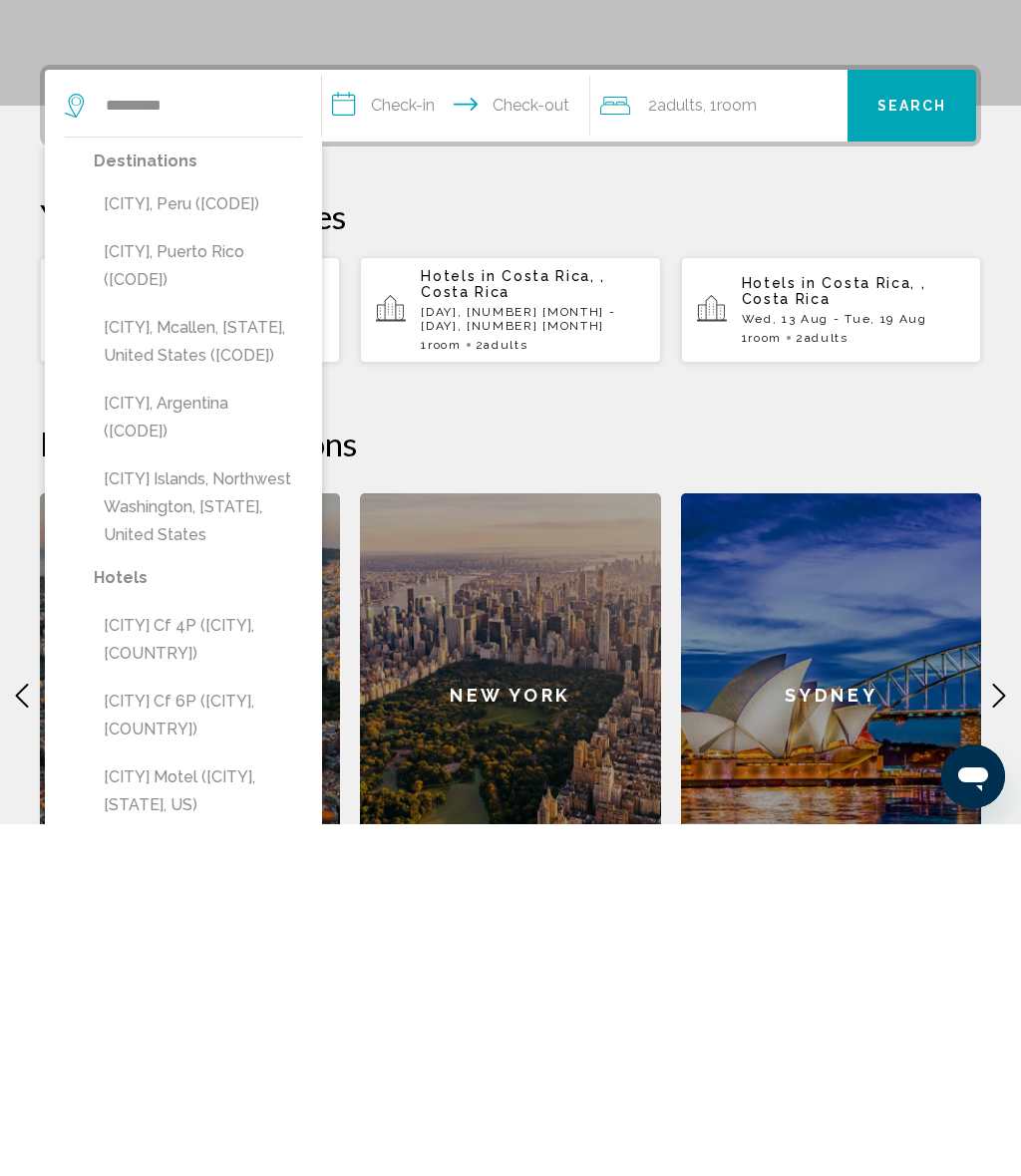 click on "San Juan, Puerto Rico (SJU)" at bounding box center [197, 618] 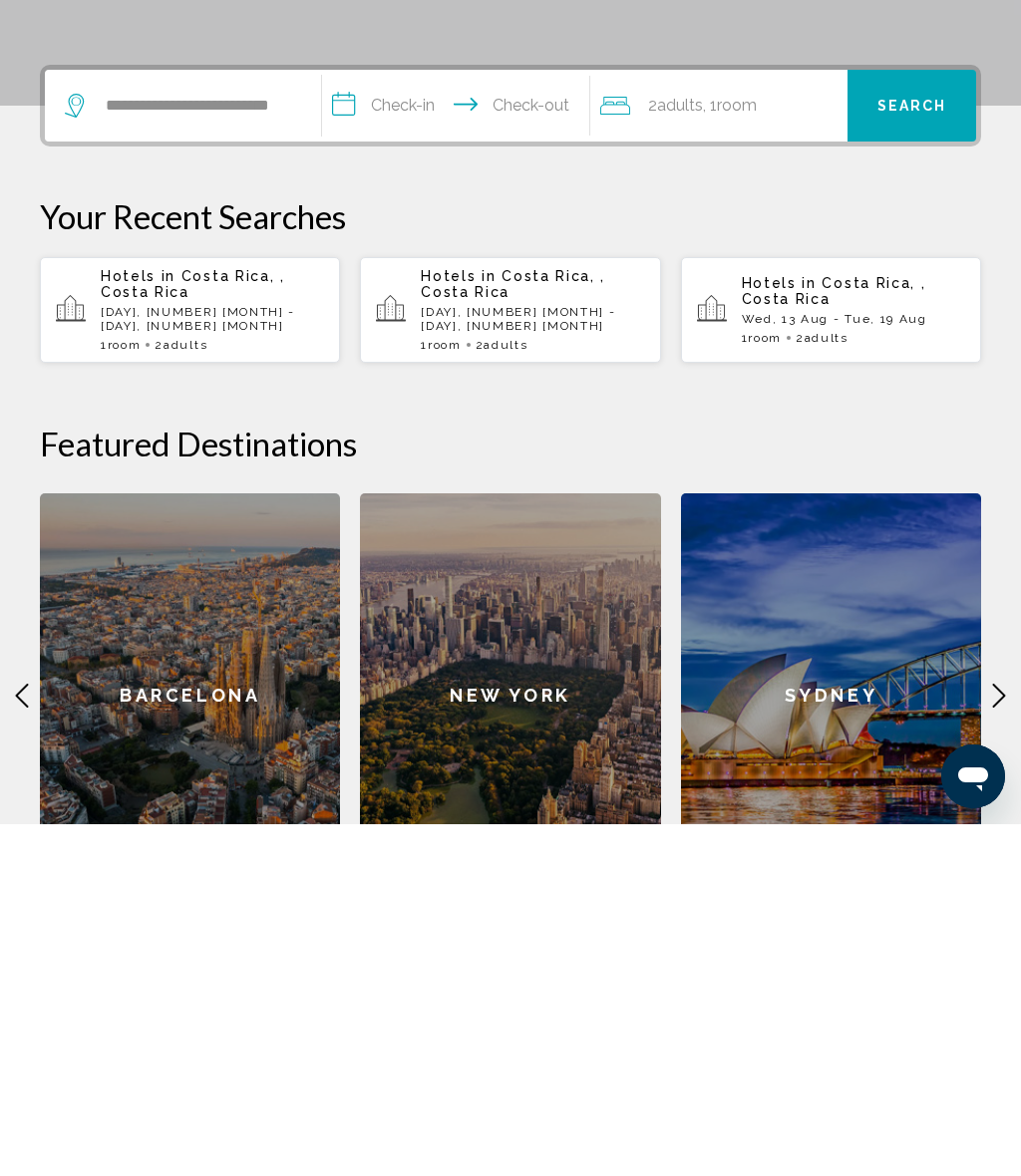 click on "**********" at bounding box center (460, 460) 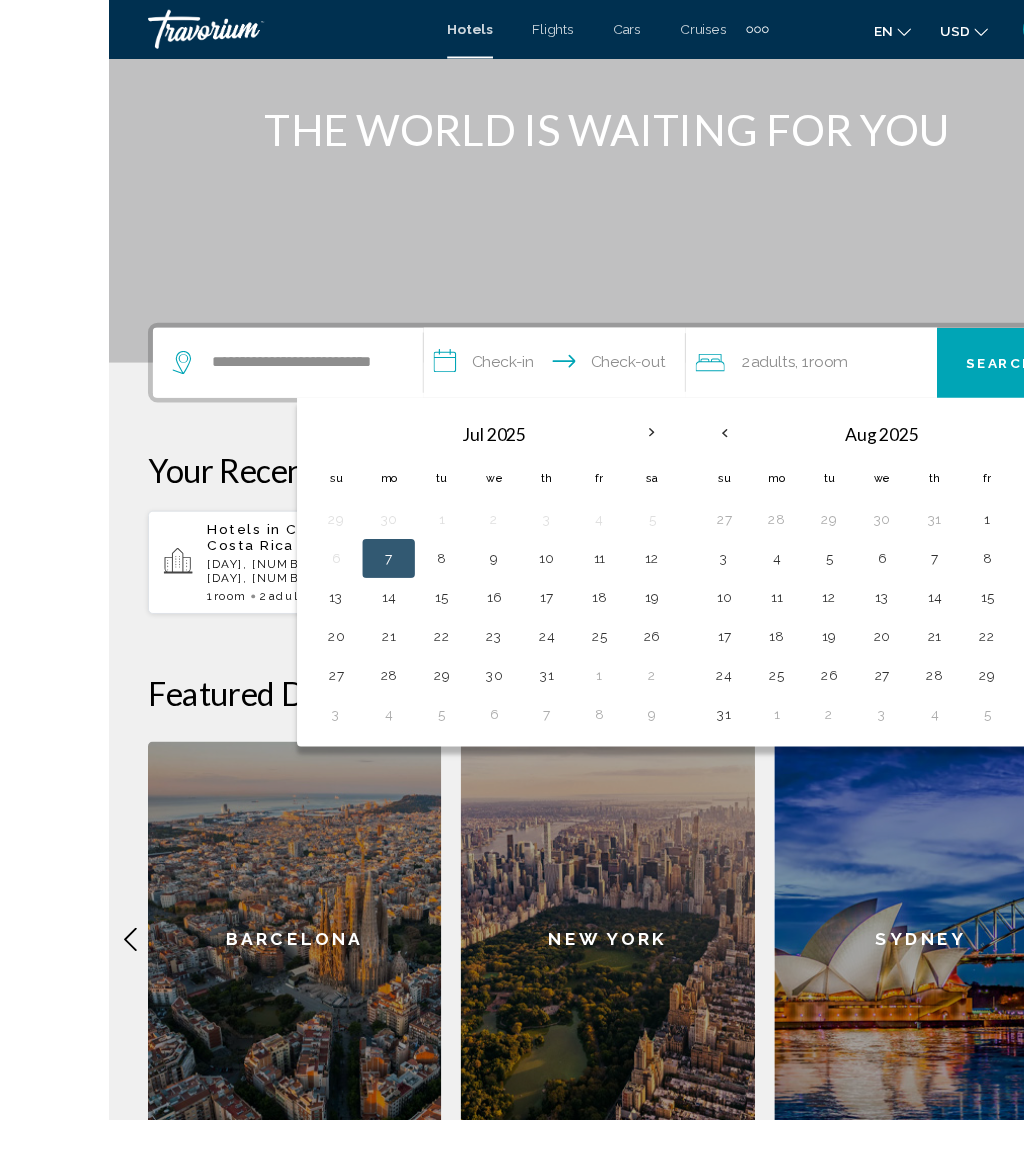 scroll, scrollTop: 241, scrollLeft: 0, axis: vertical 